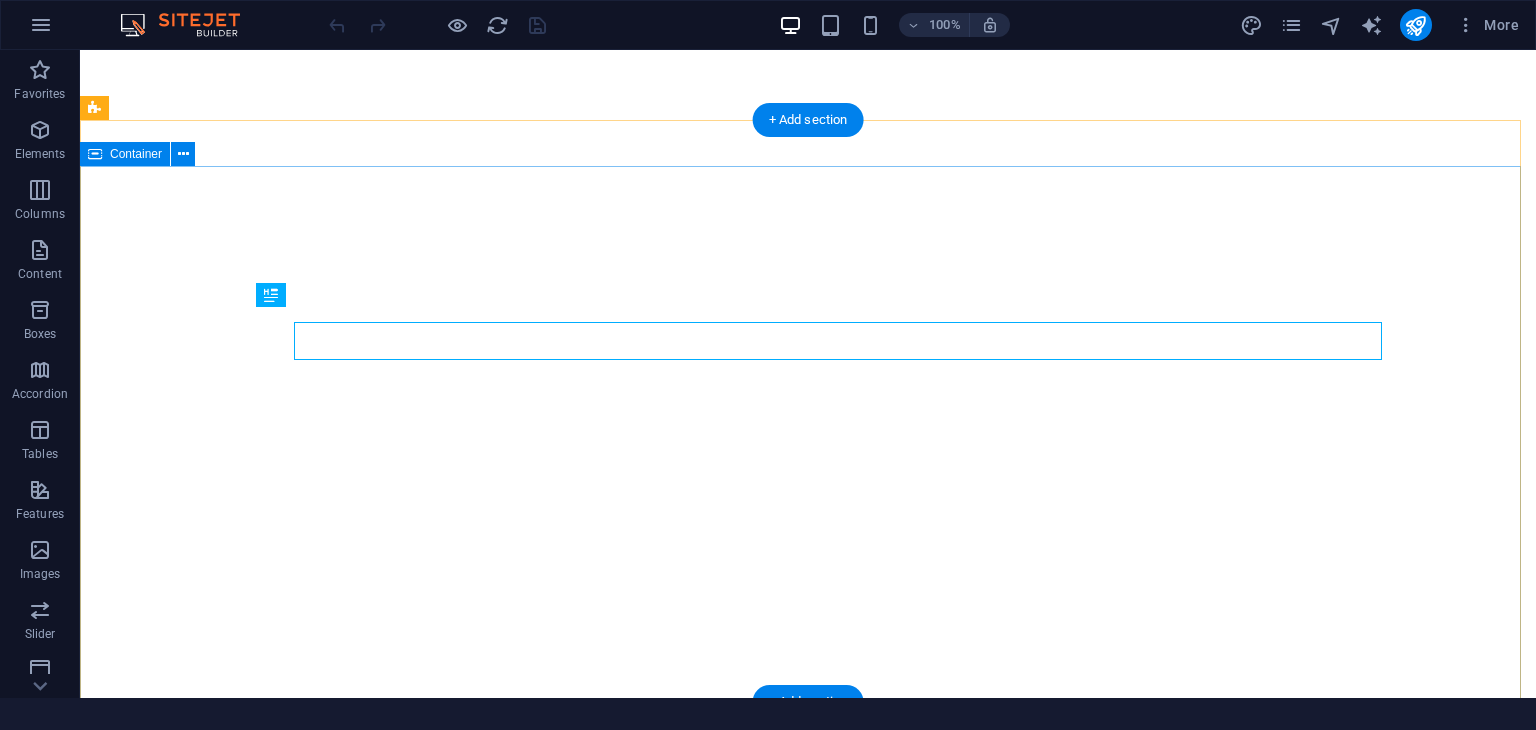 scroll, scrollTop: 0, scrollLeft: 0, axis: both 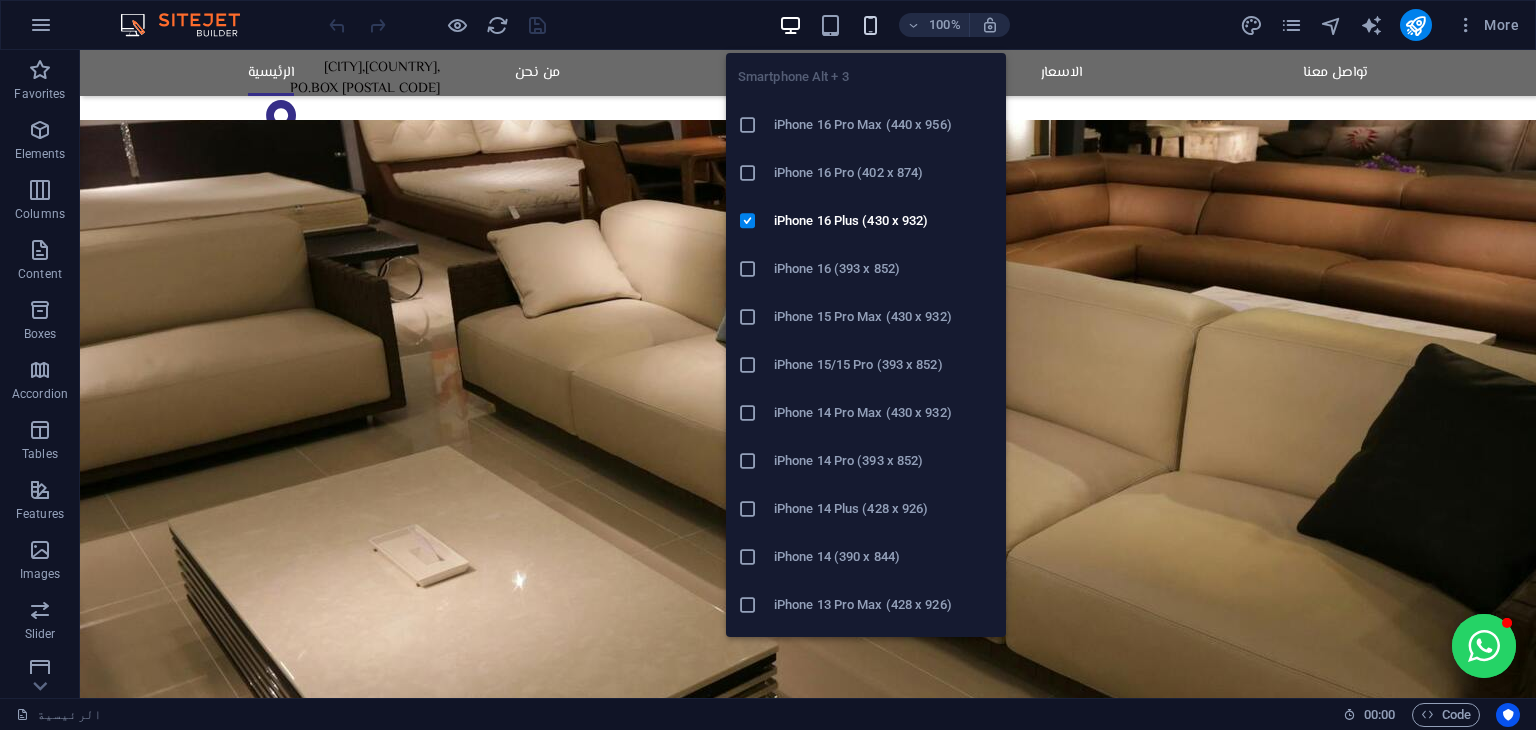 click at bounding box center (870, 25) 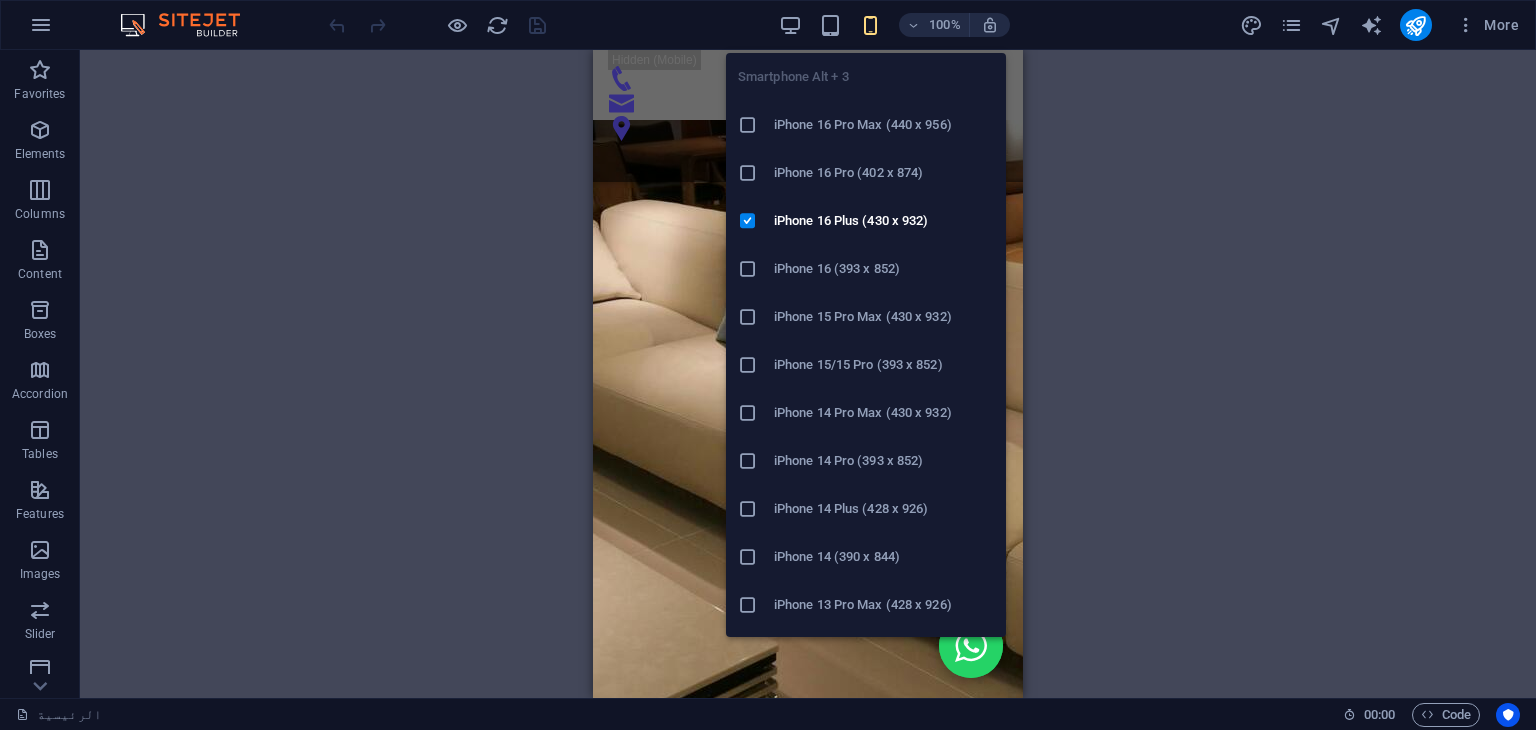 scroll, scrollTop: 2469, scrollLeft: 0, axis: vertical 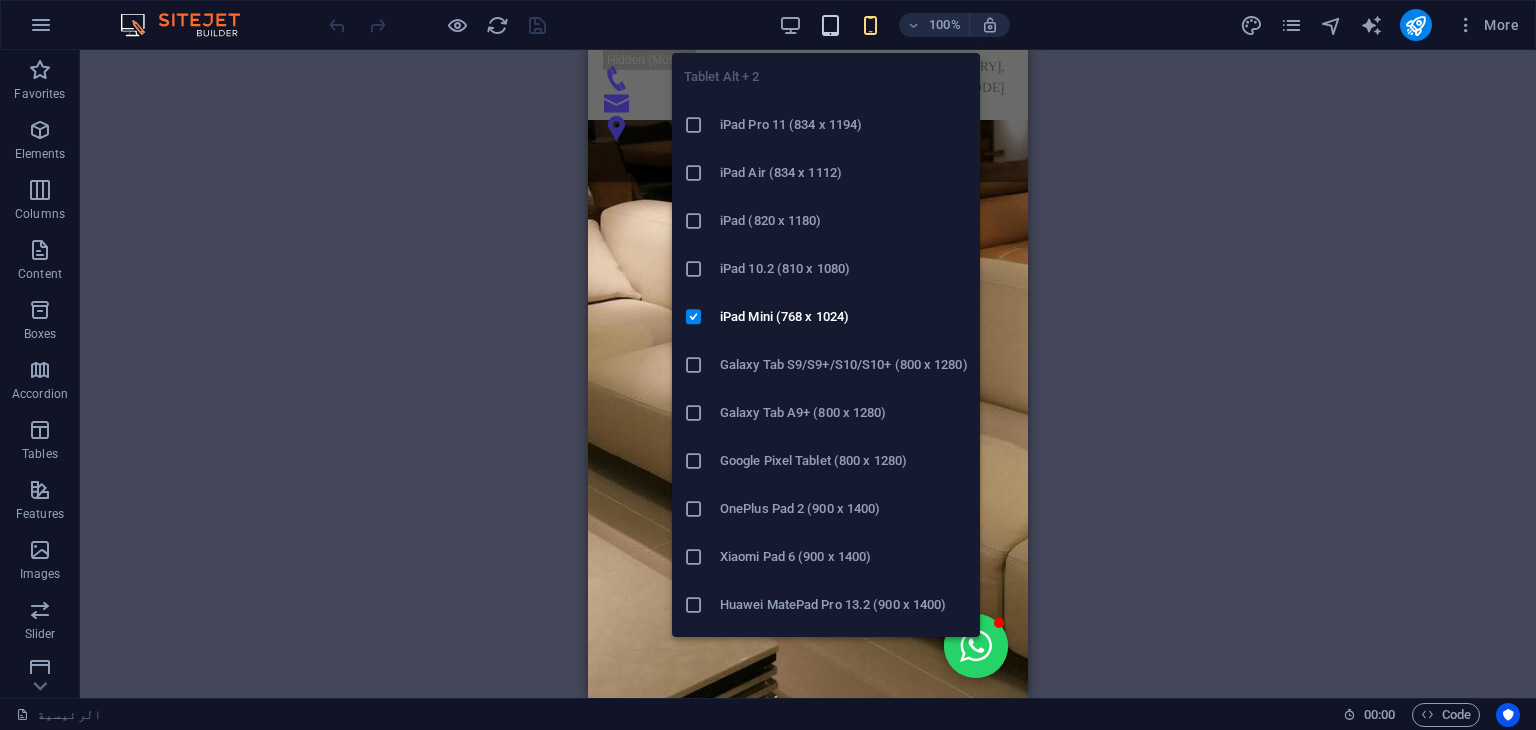 click at bounding box center [830, 25] 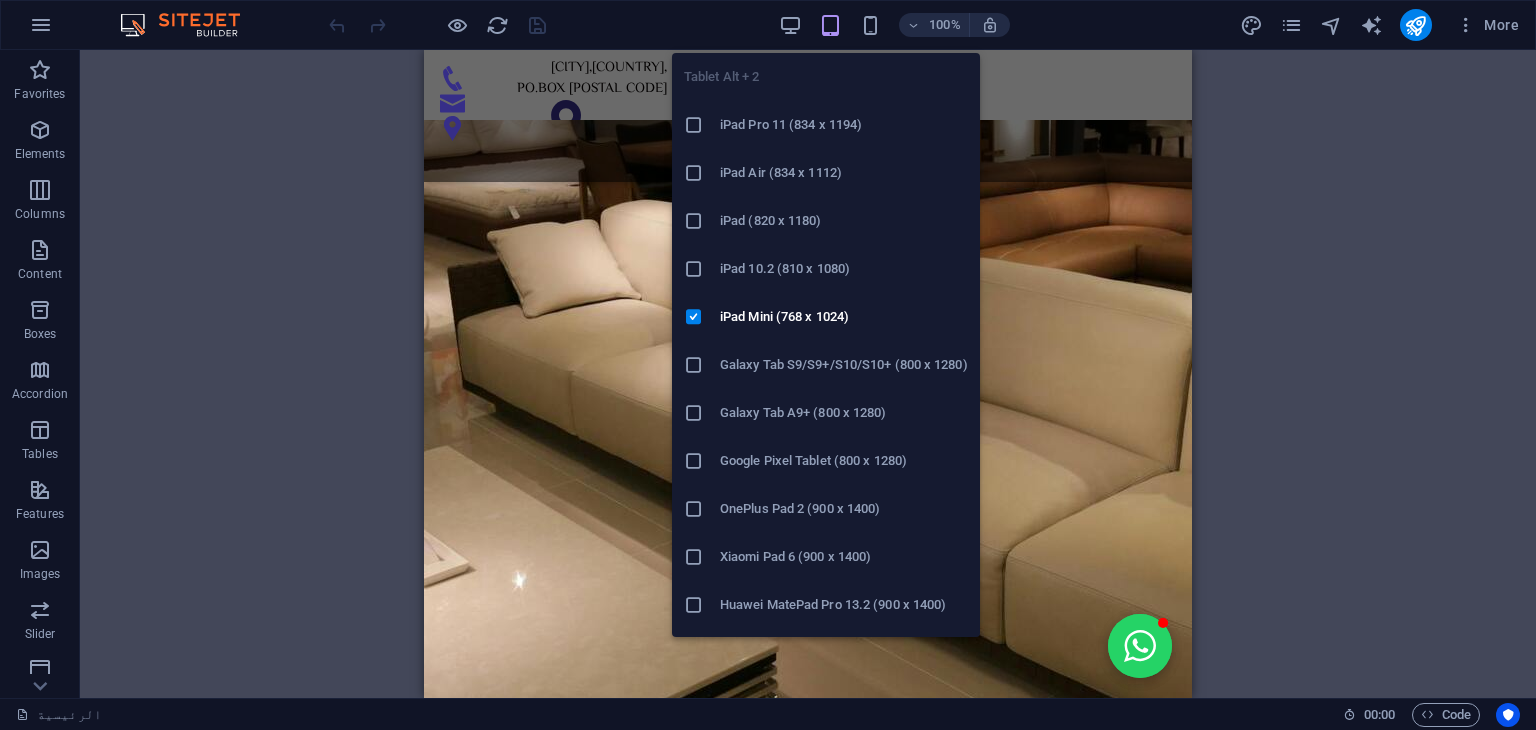 scroll, scrollTop: 2780, scrollLeft: 0, axis: vertical 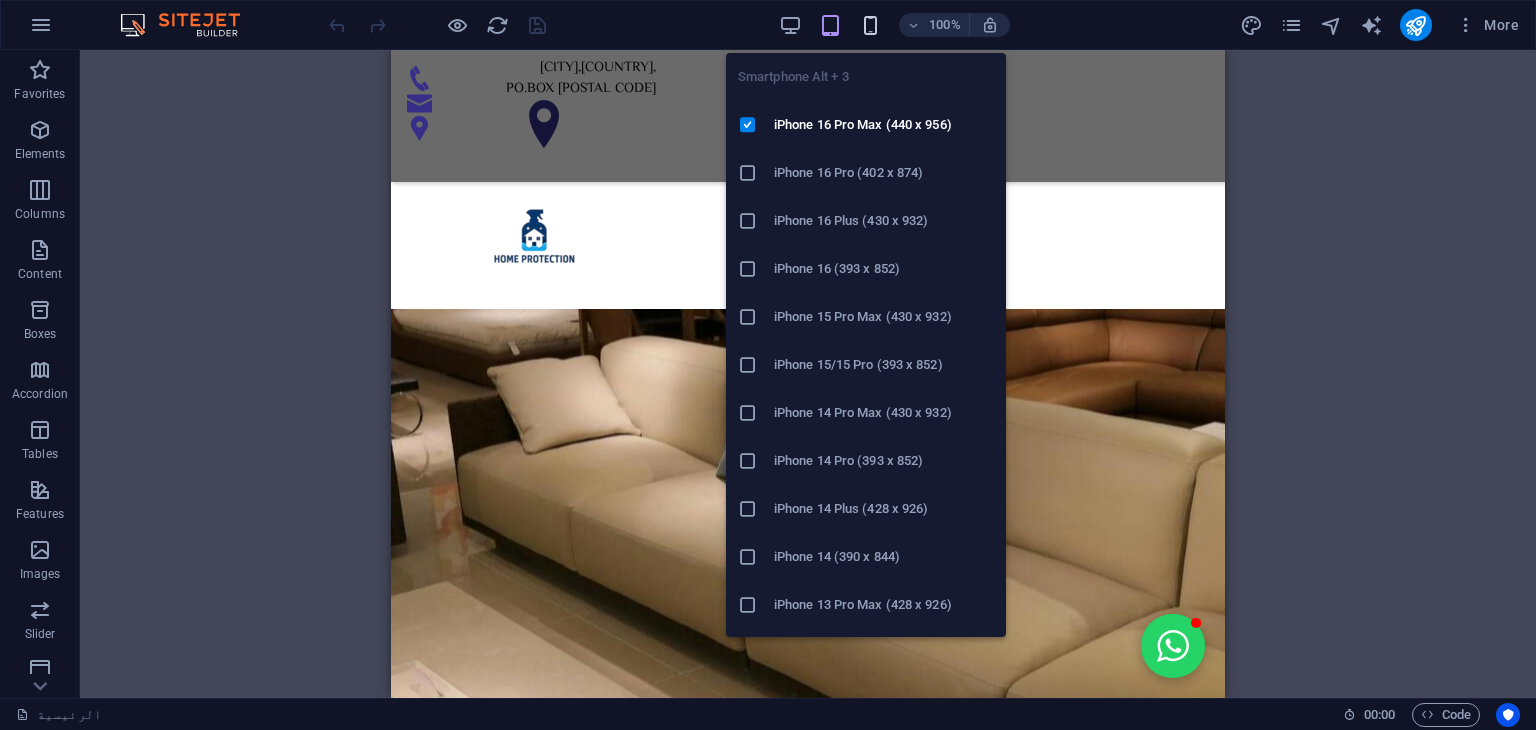 click at bounding box center [870, 25] 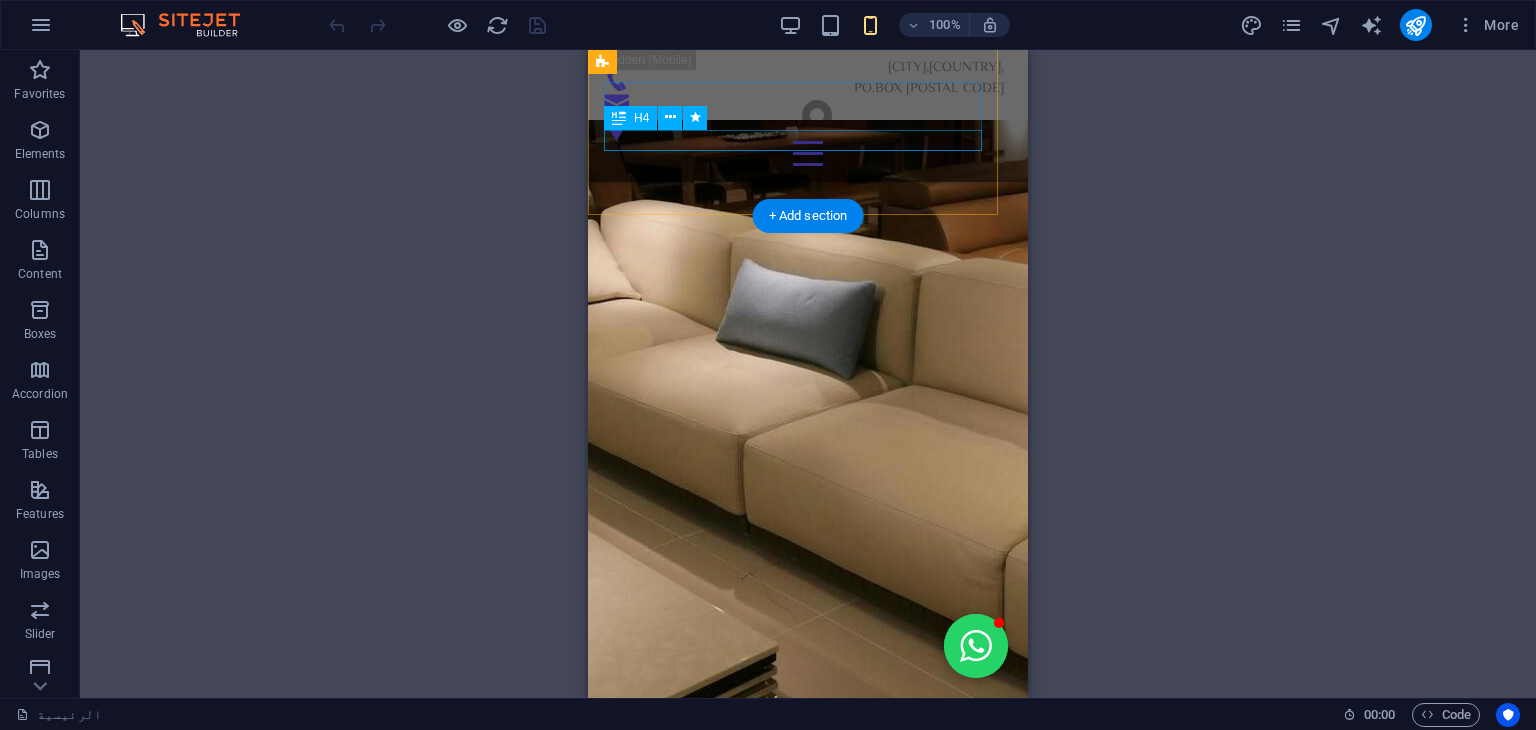 scroll, scrollTop: 4778, scrollLeft: 0, axis: vertical 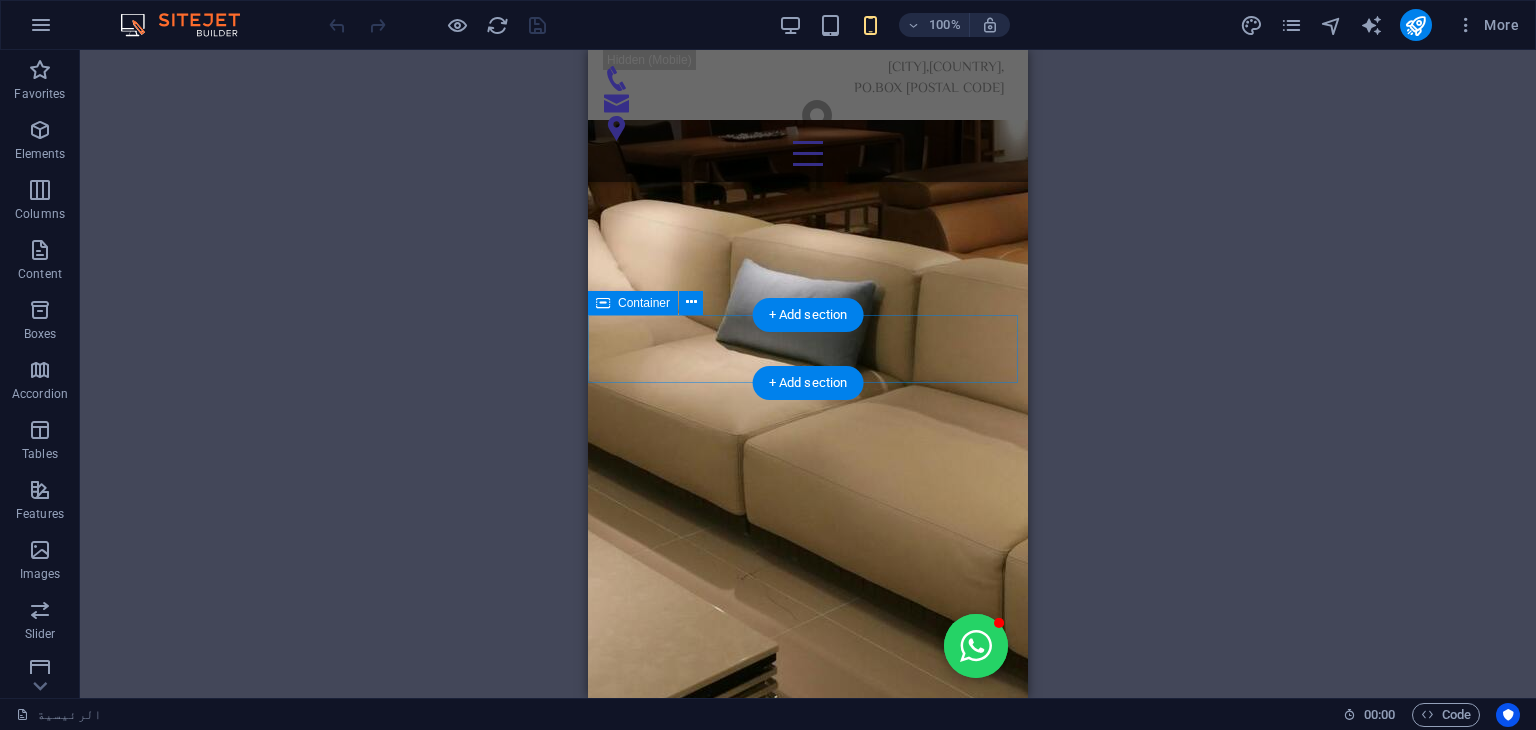 click at bounding box center (819, 7123) 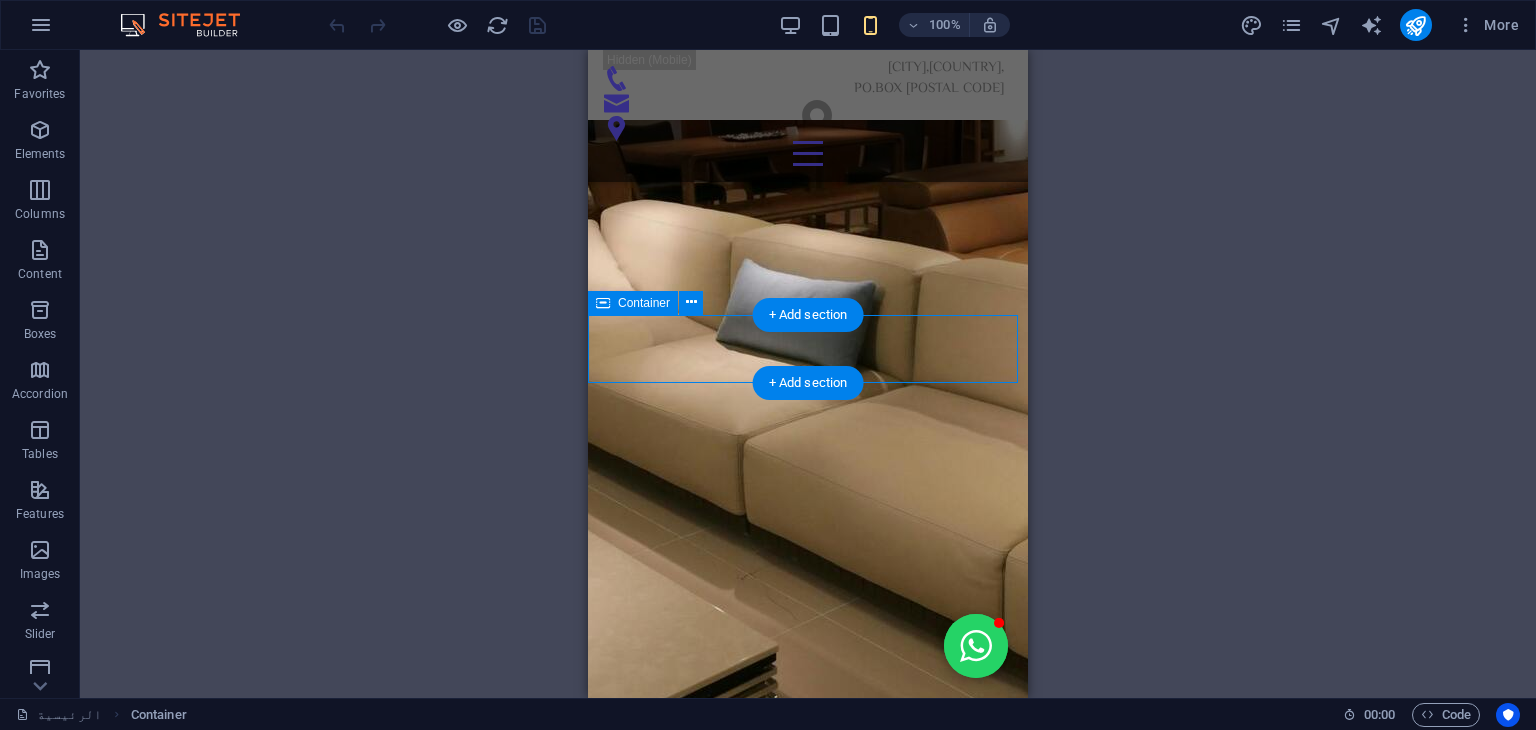 click at bounding box center [819, 7123] 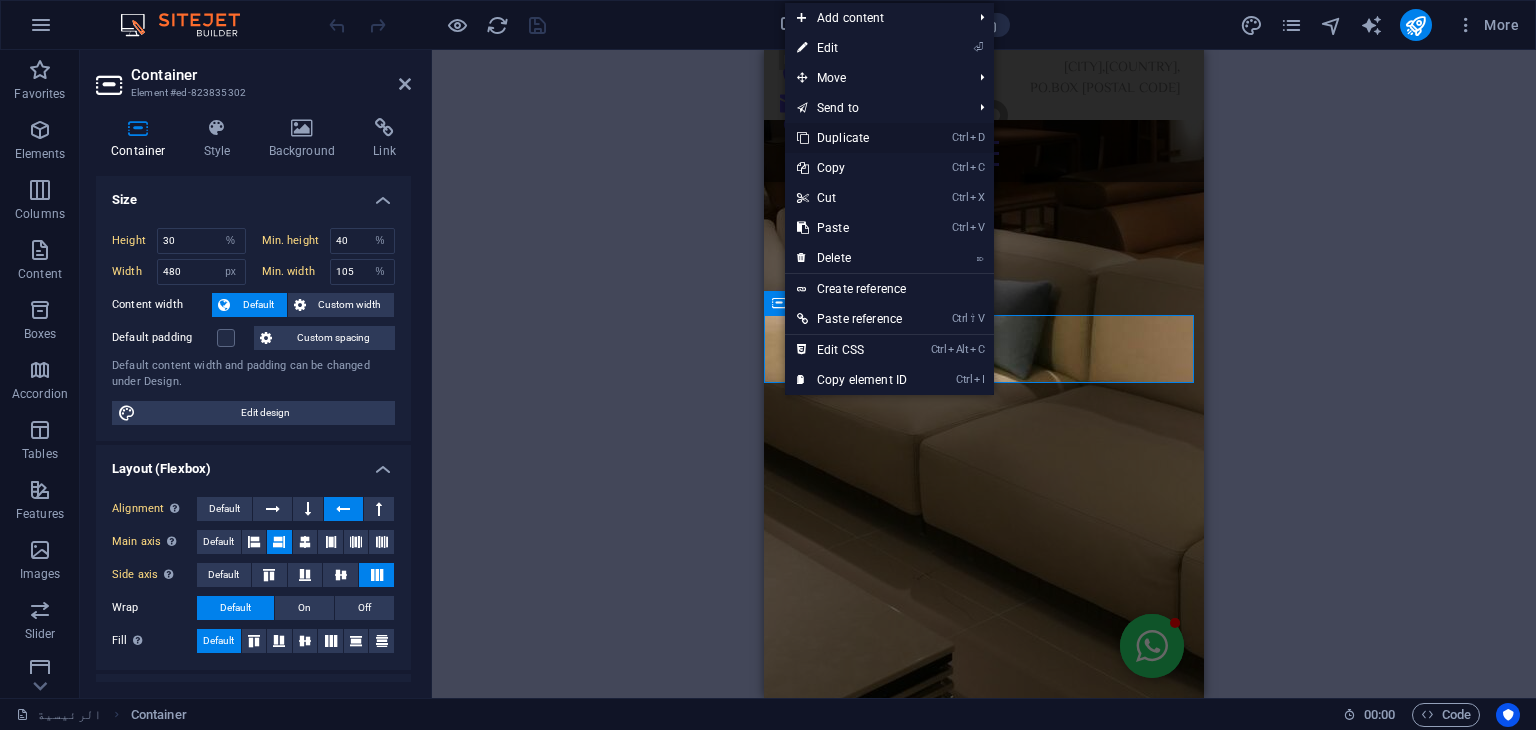 click on "Ctrl D  Duplicate" at bounding box center [852, 138] 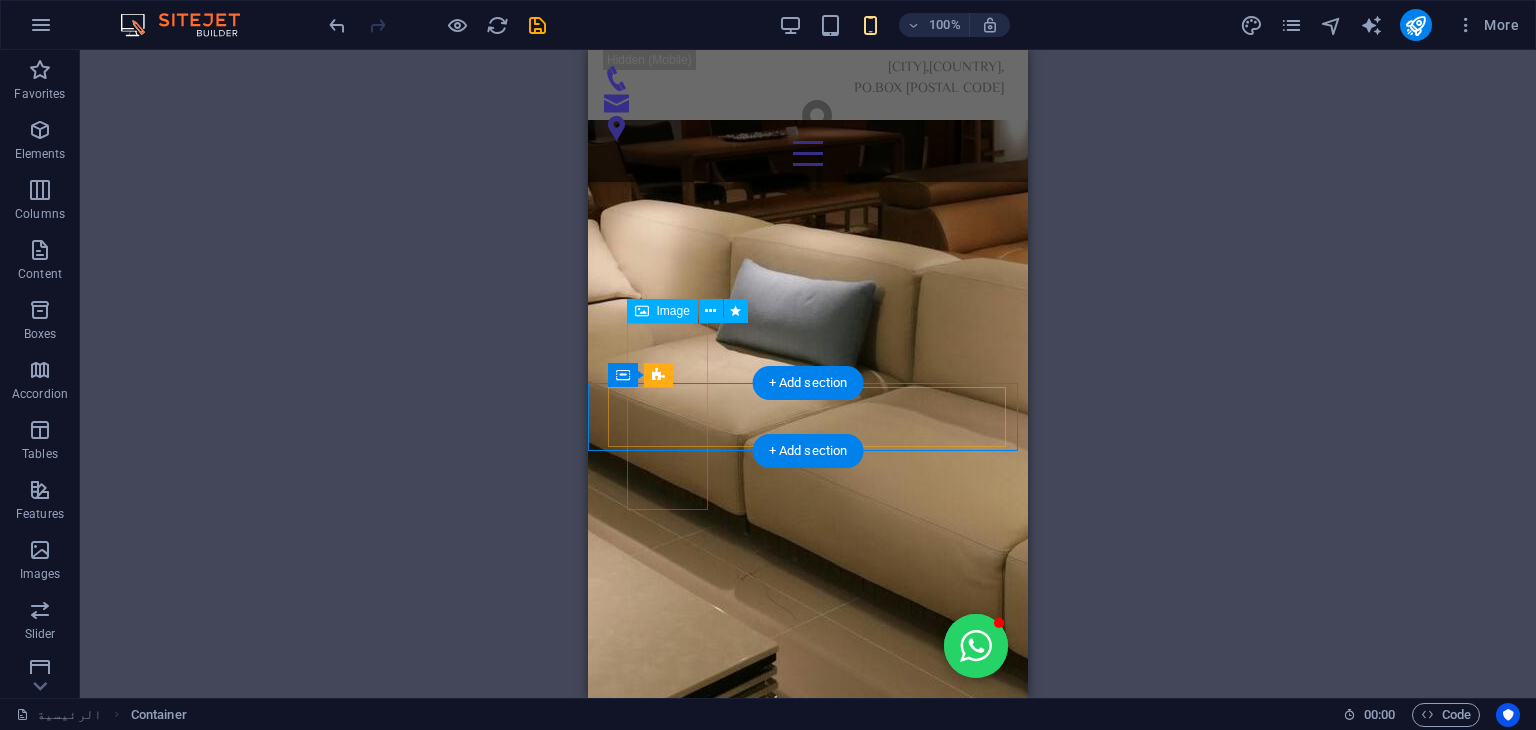 click at bounding box center (819, 7268) 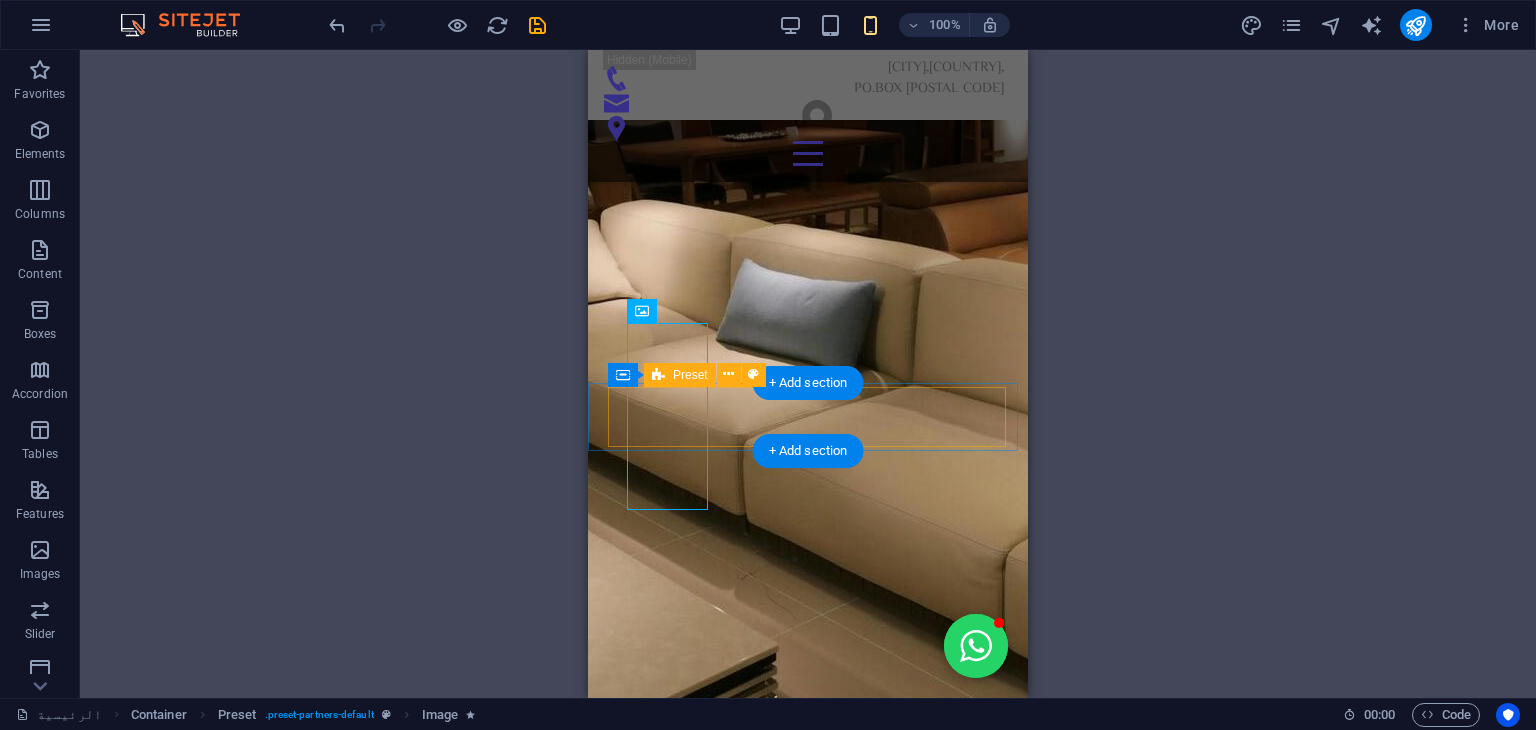 click at bounding box center (819, 7187) 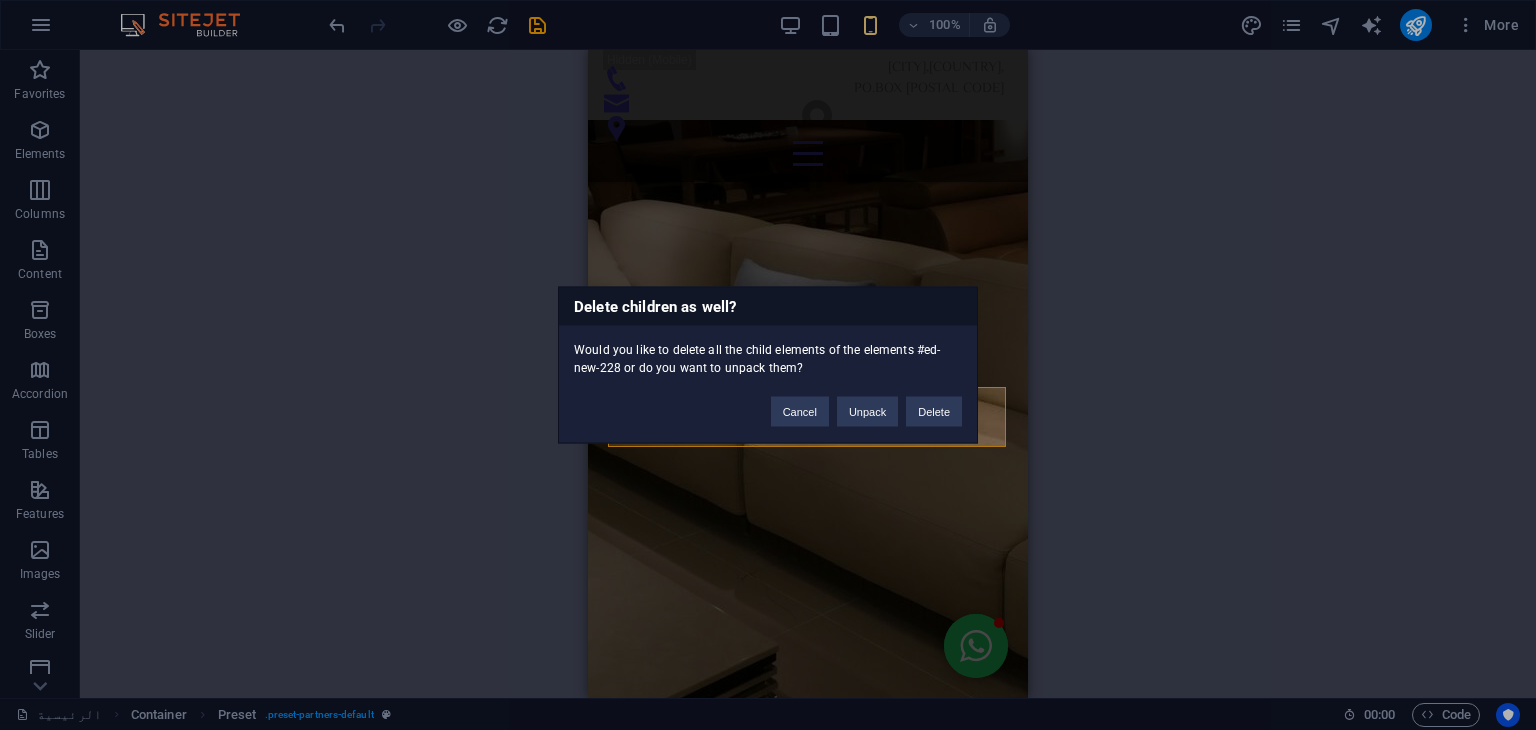 type 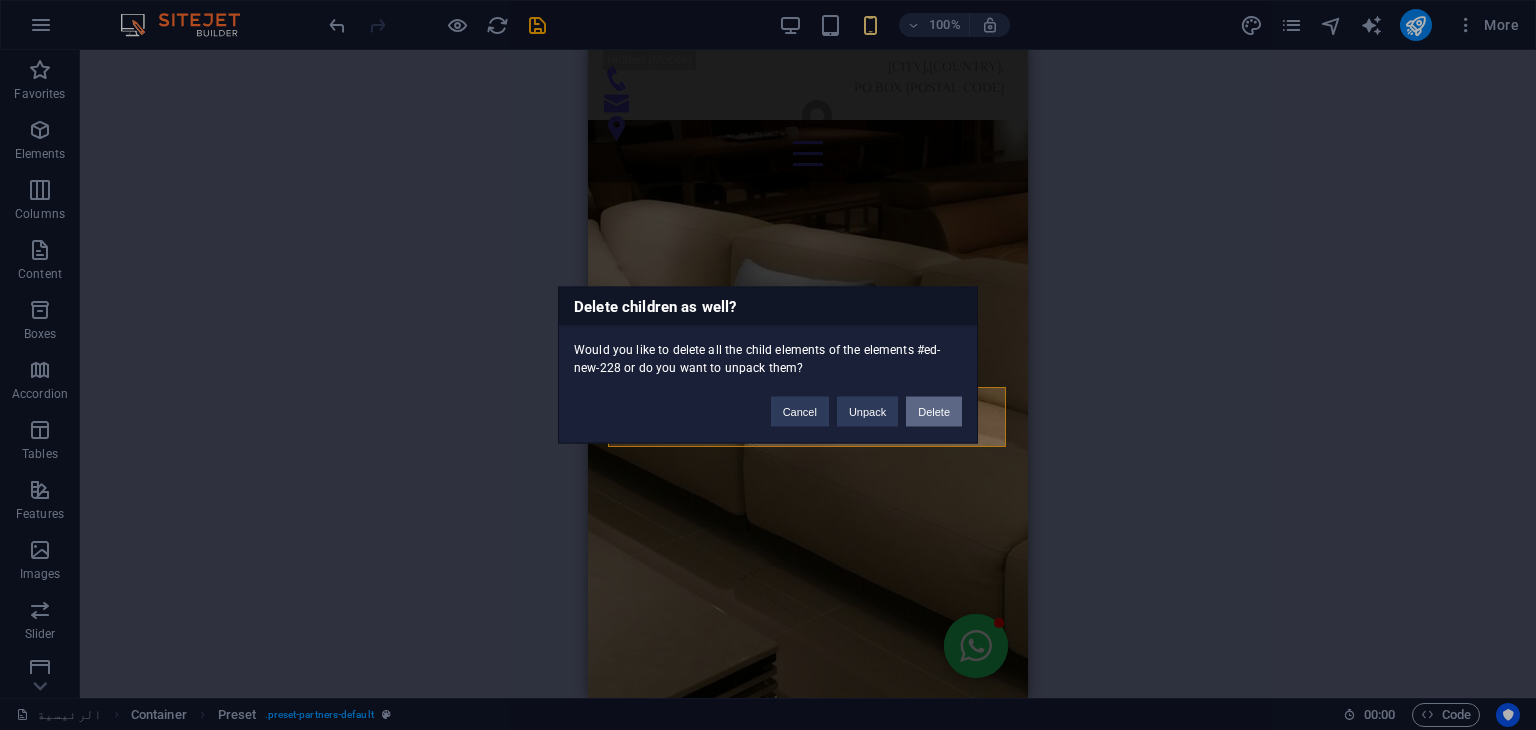 click on "Delete" at bounding box center (934, 412) 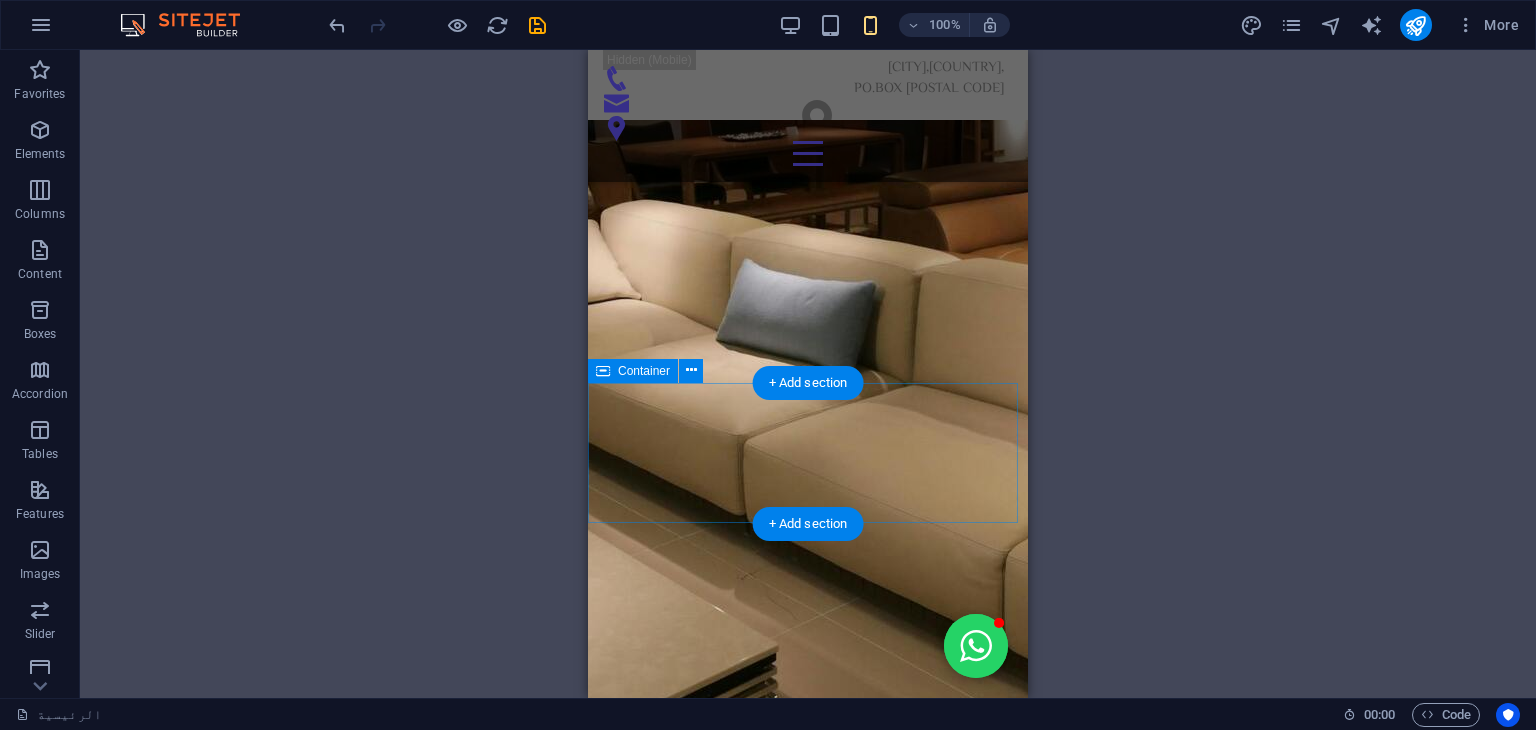 click on "Drop content here or  Add elements  Paste clipboard" at bounding box center [819, 7228] 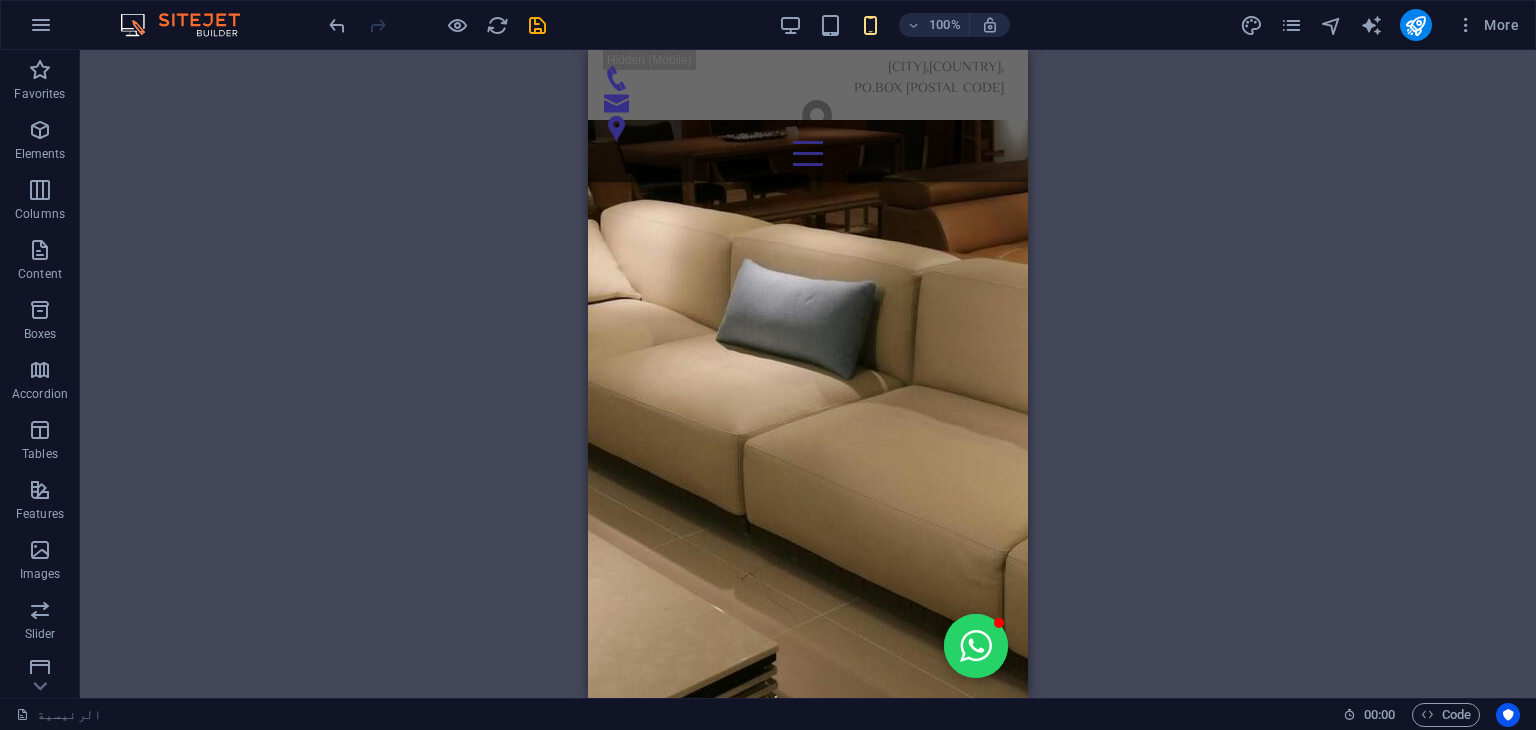 scroll, scrollTop: 3199, scrollLeft: 0, axis: vertical 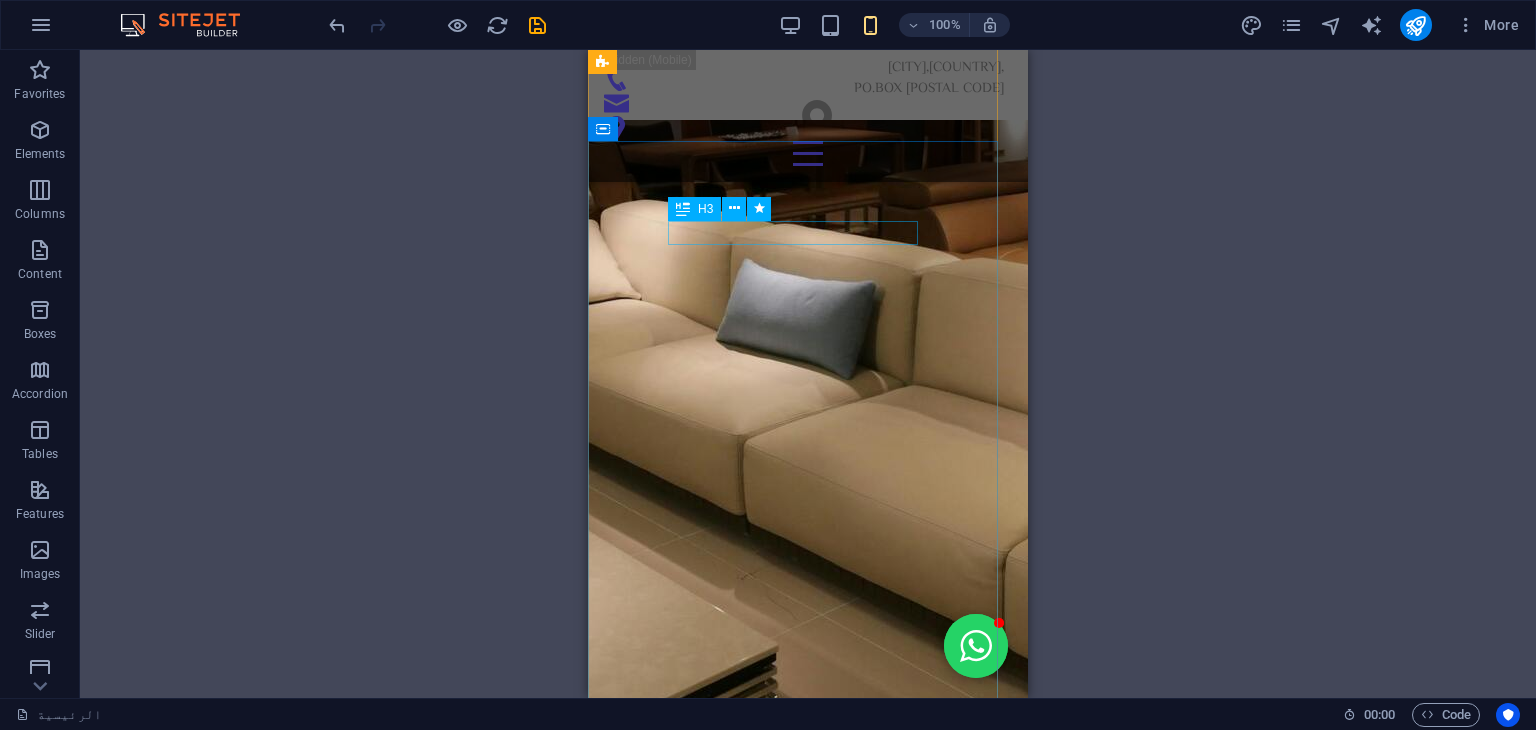 click on "من نحن" at bounding box center [808, 5073] 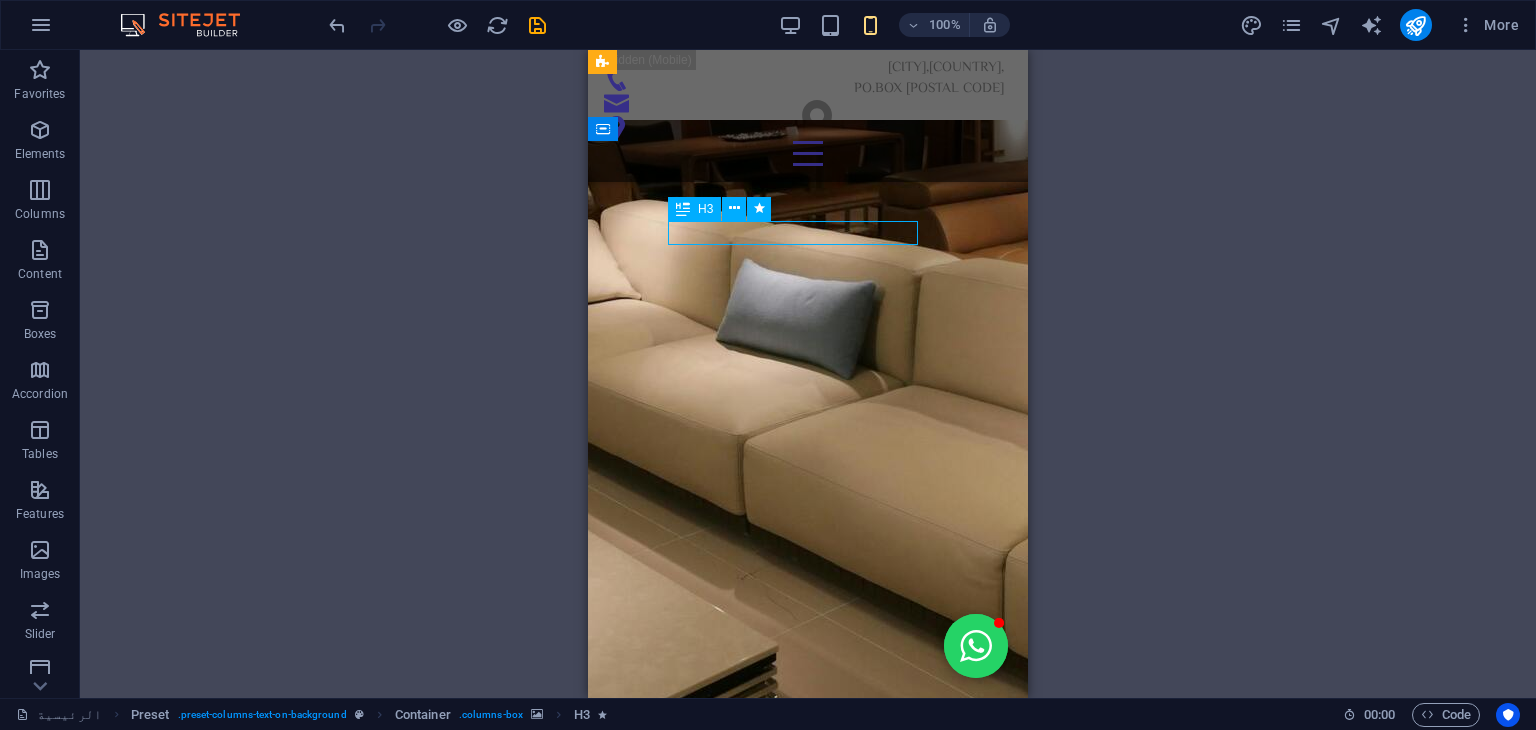 click on "من نحن" at bounding box center [808, 5073] 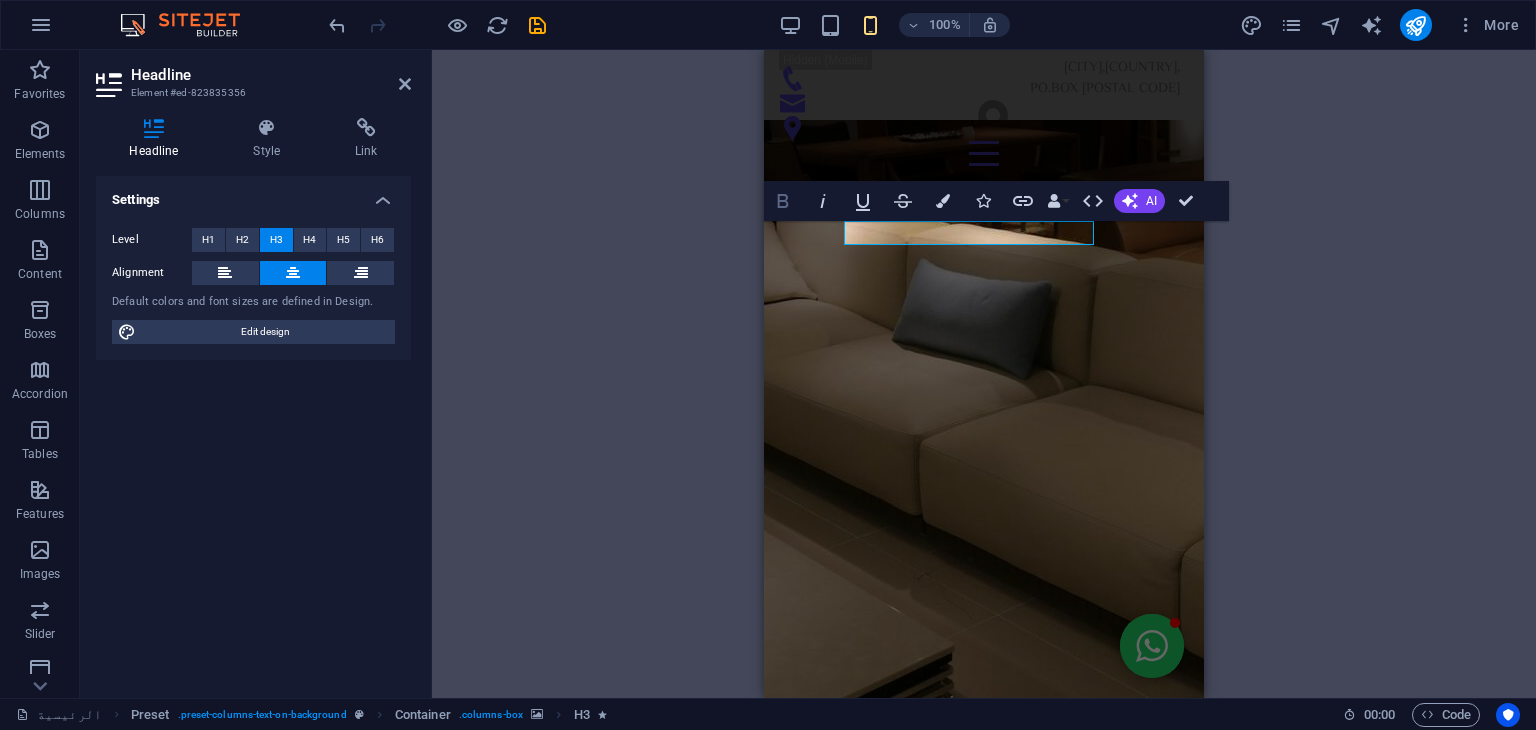 click 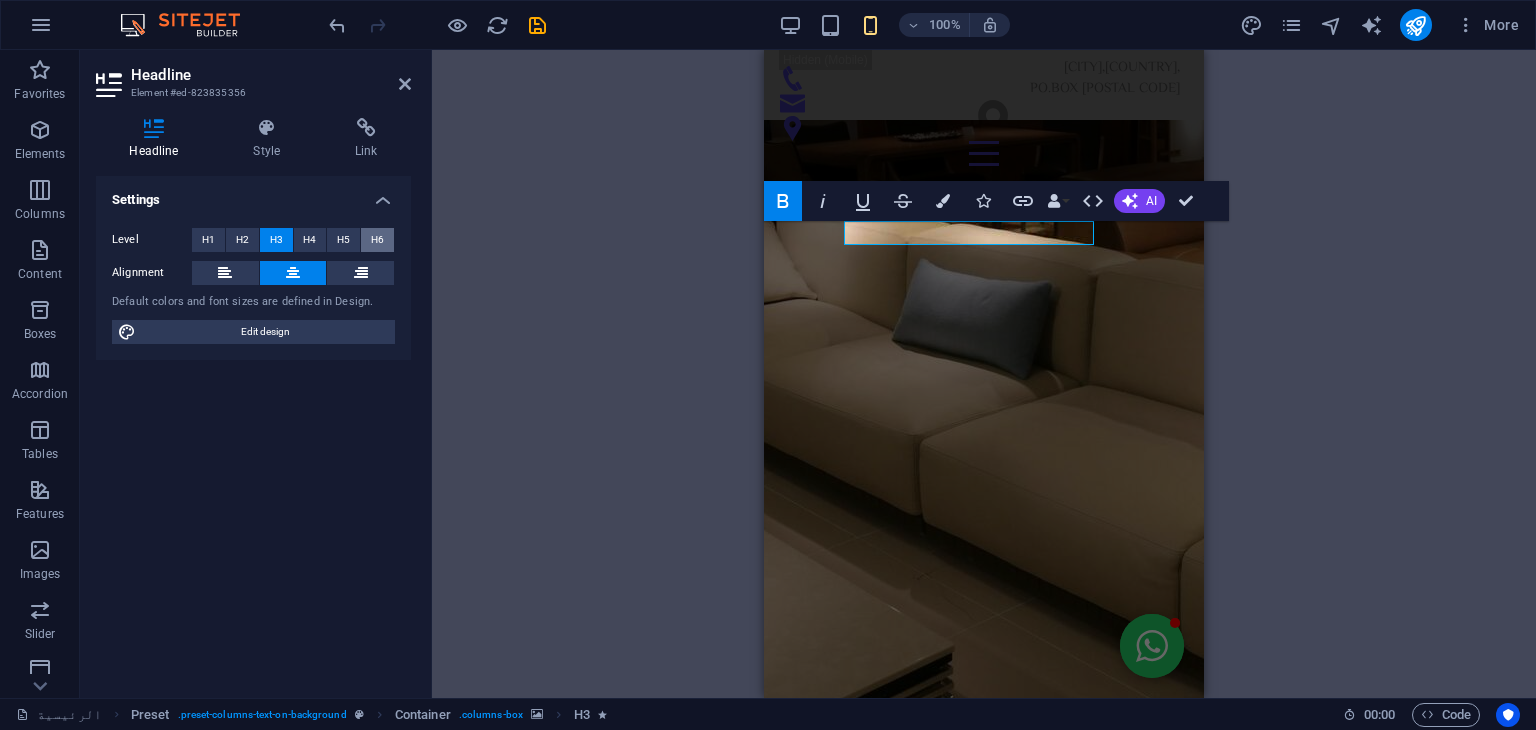 click on "H6" at bounding box center [377, 240] 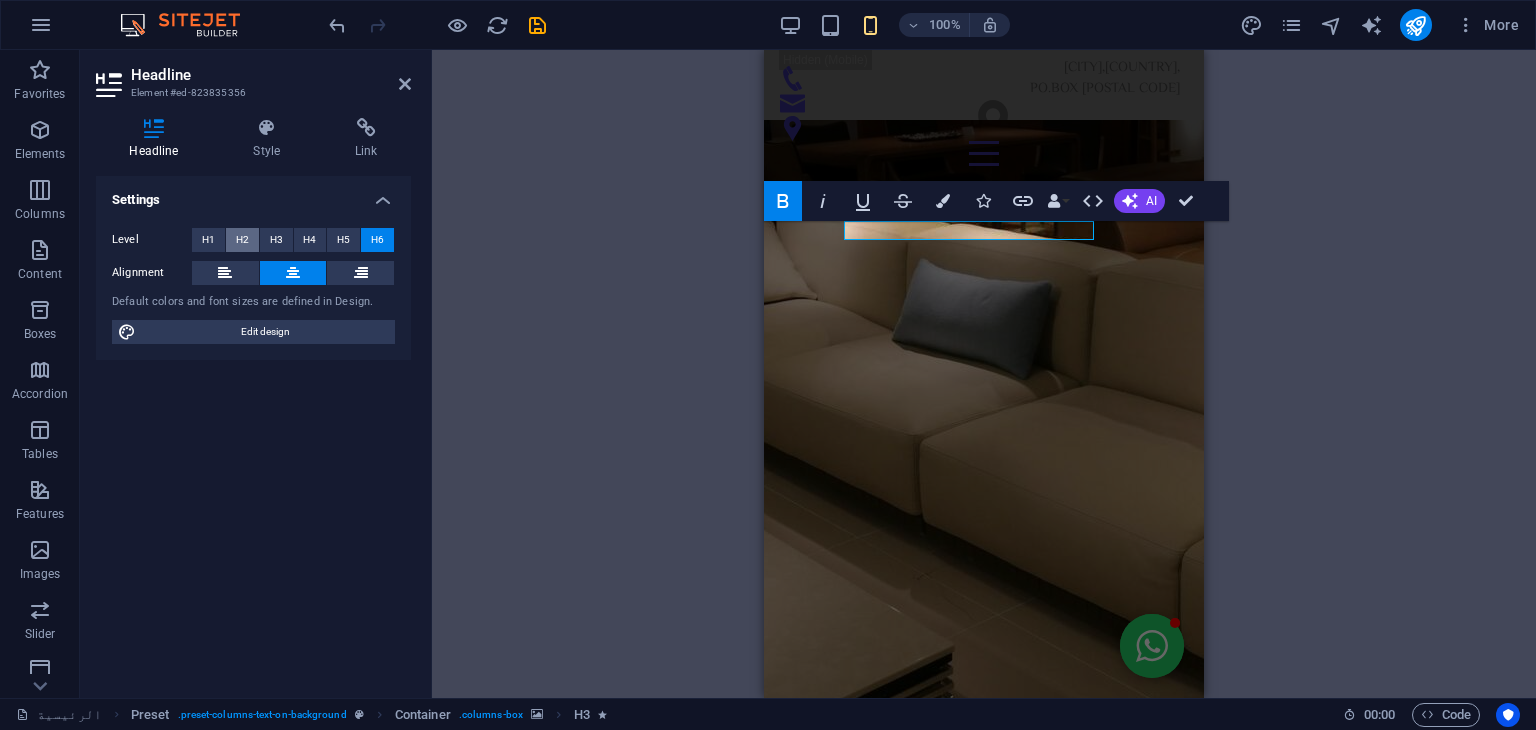 click on "H2" at bounding box center [242, 240] 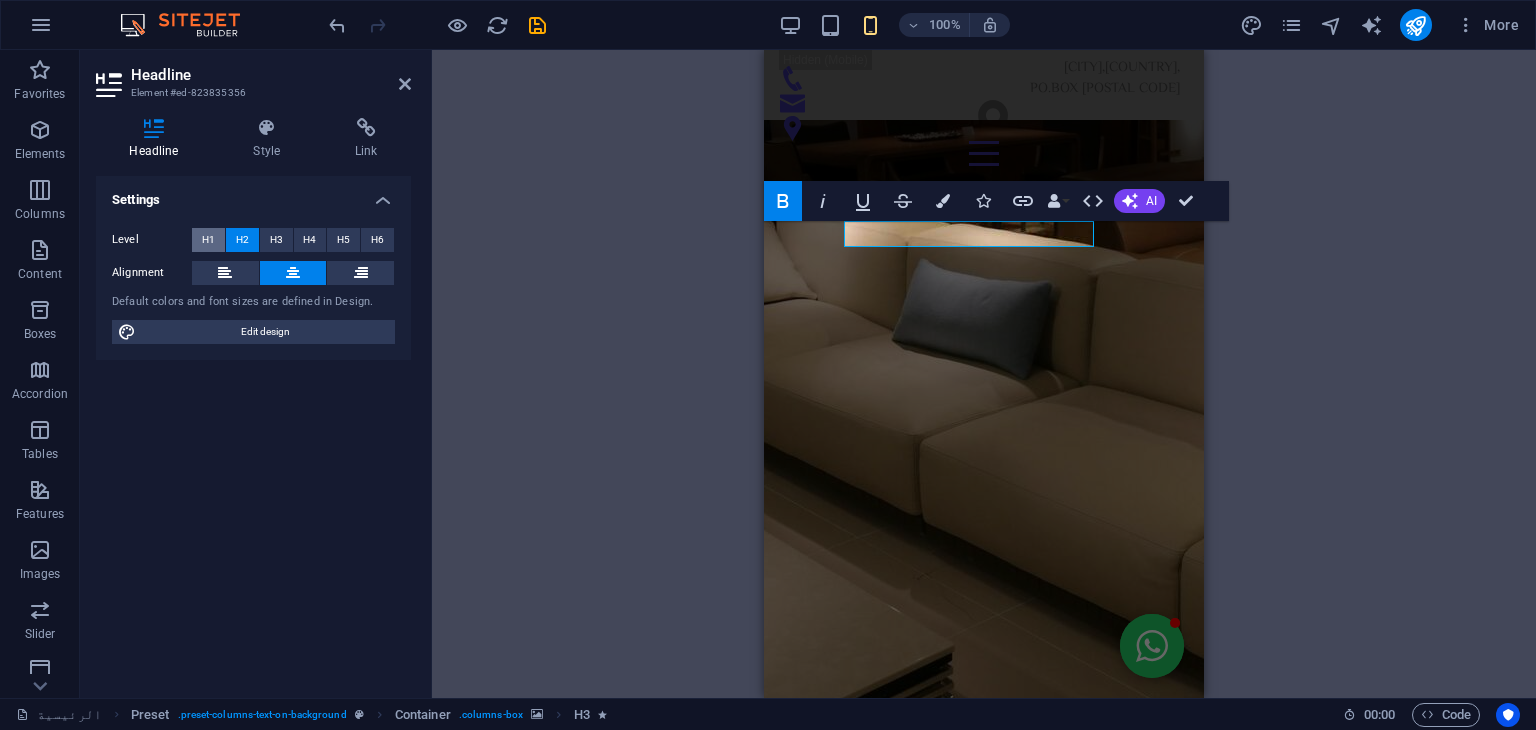 click on "H1" at bounding box center (208, 240) 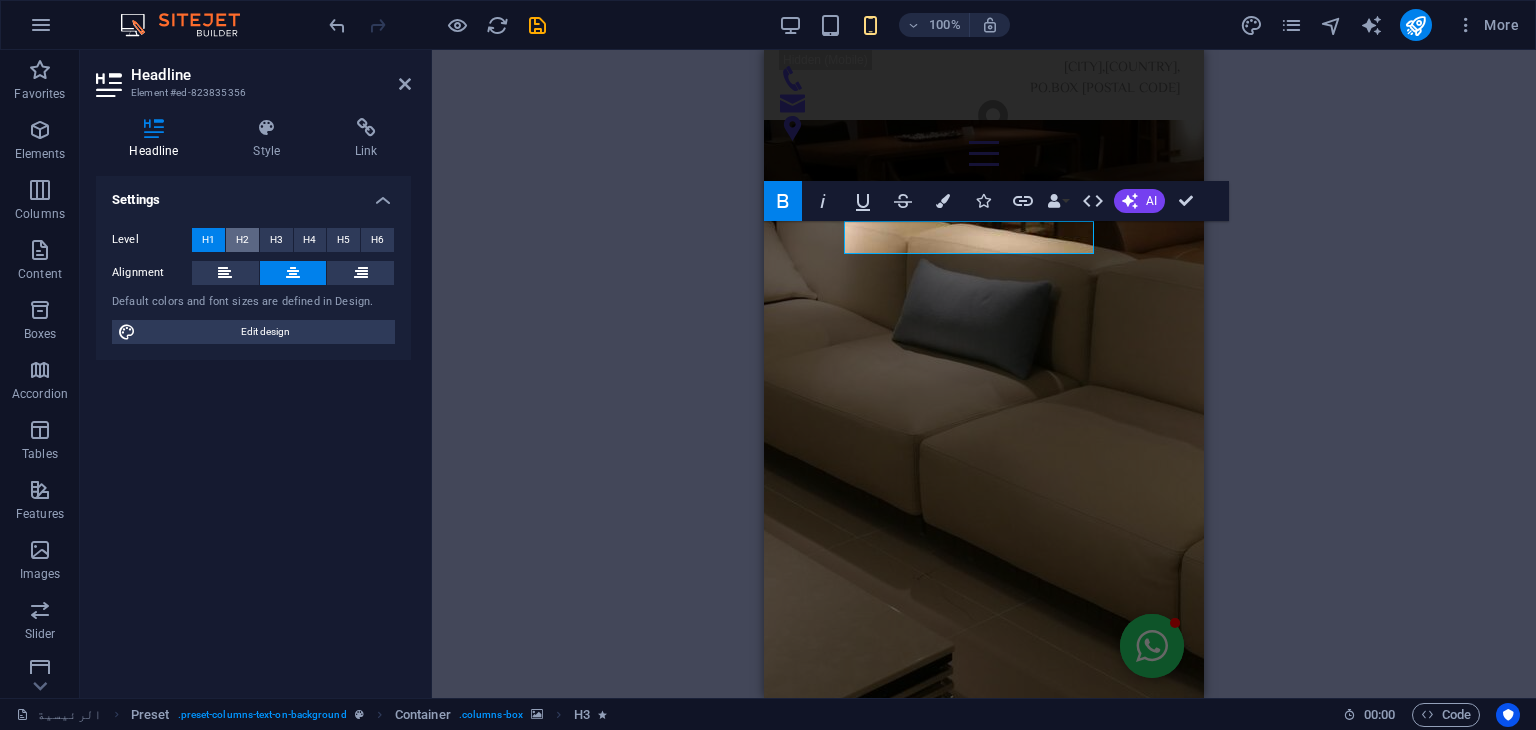 click on "H2" at bounding box center [242, 240] 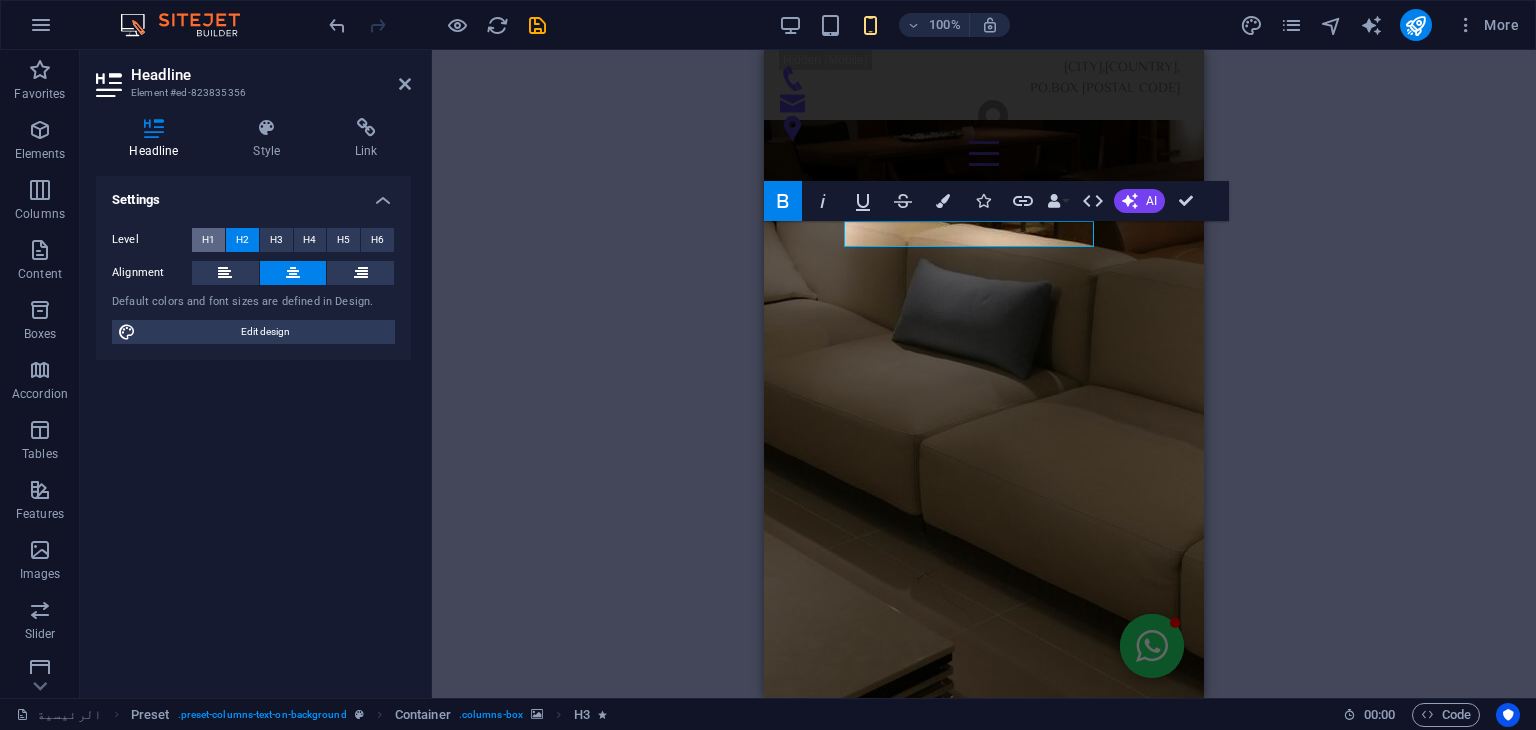 click on "H1" at bounding box center (208, 240) 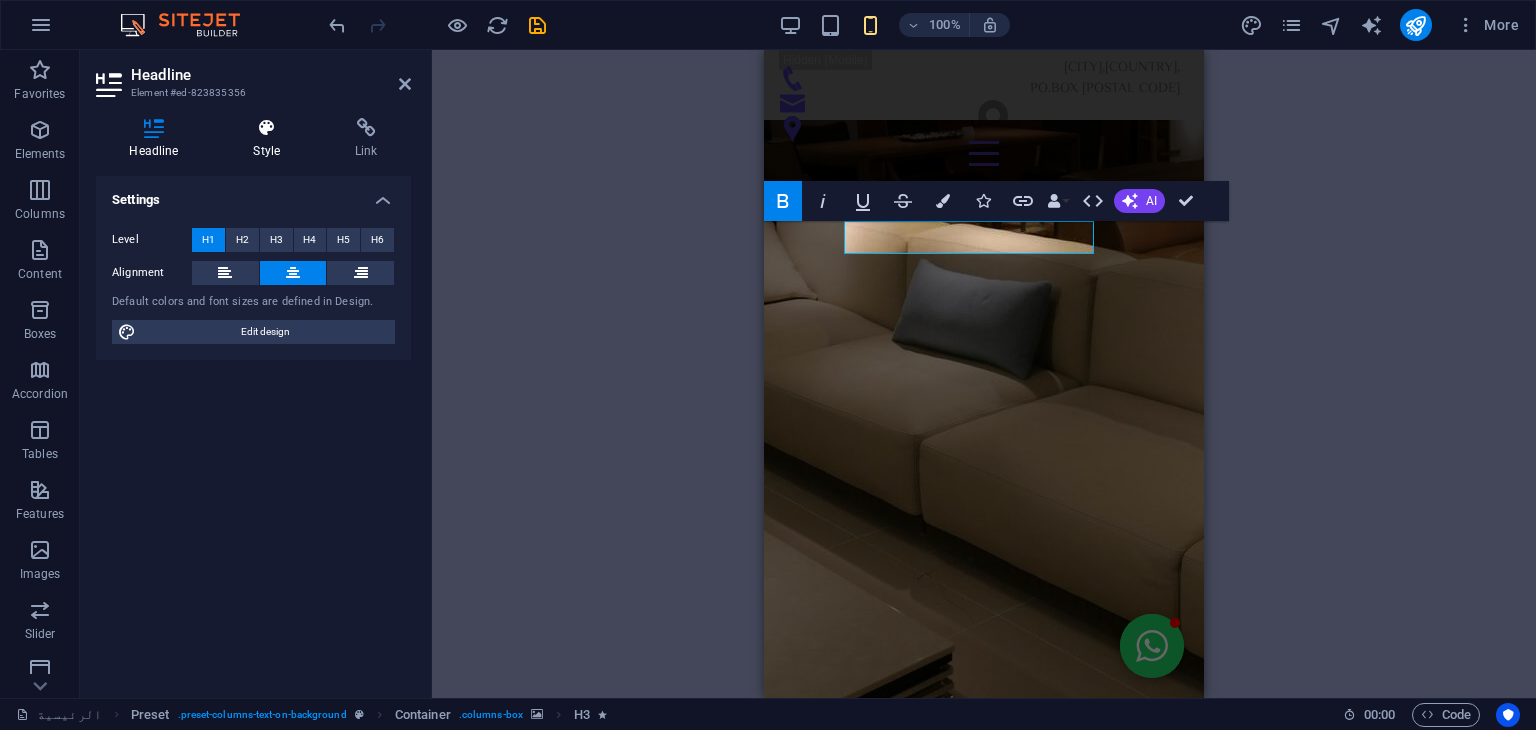 click at bounding box center (267, 128) 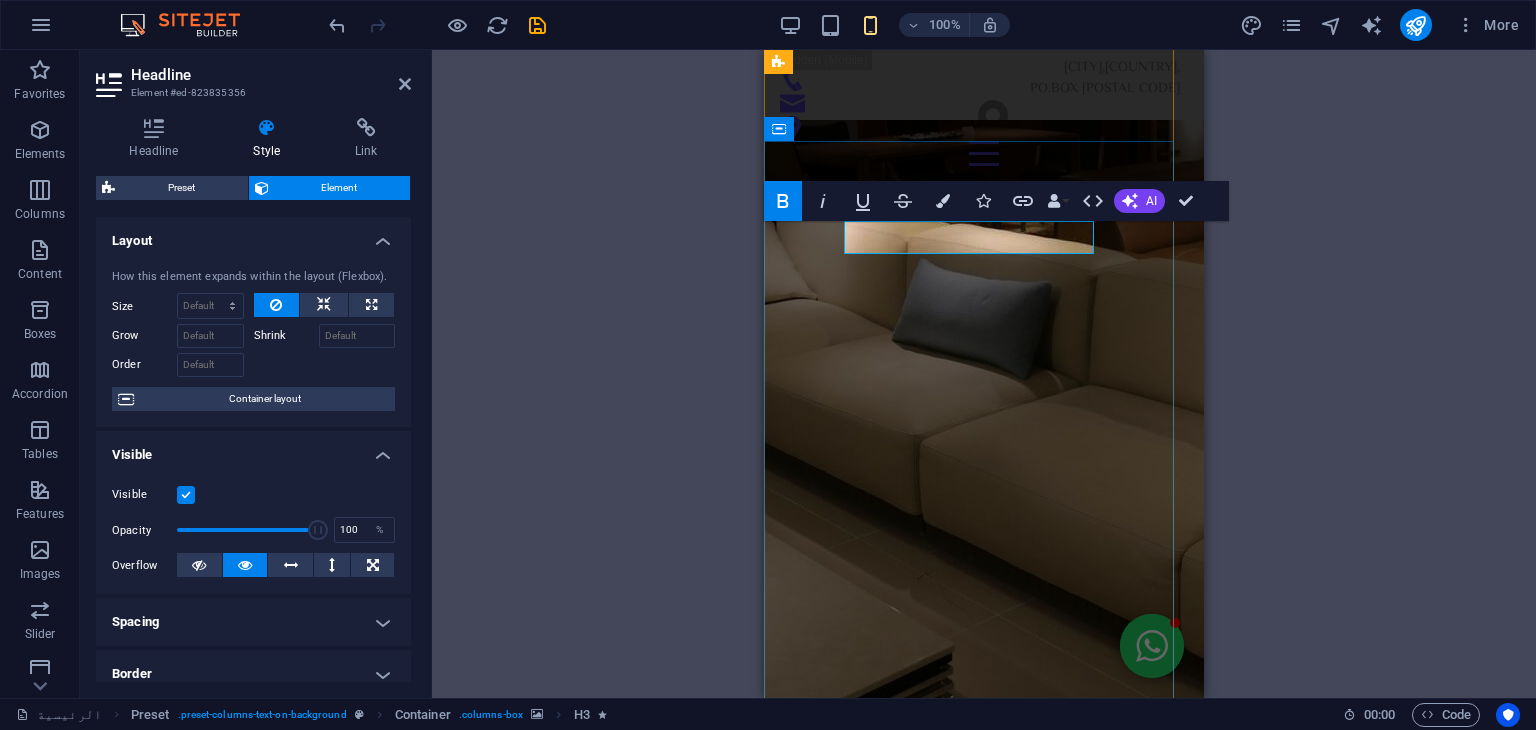 click on "من نحن" at bounding box center (984, 5086) 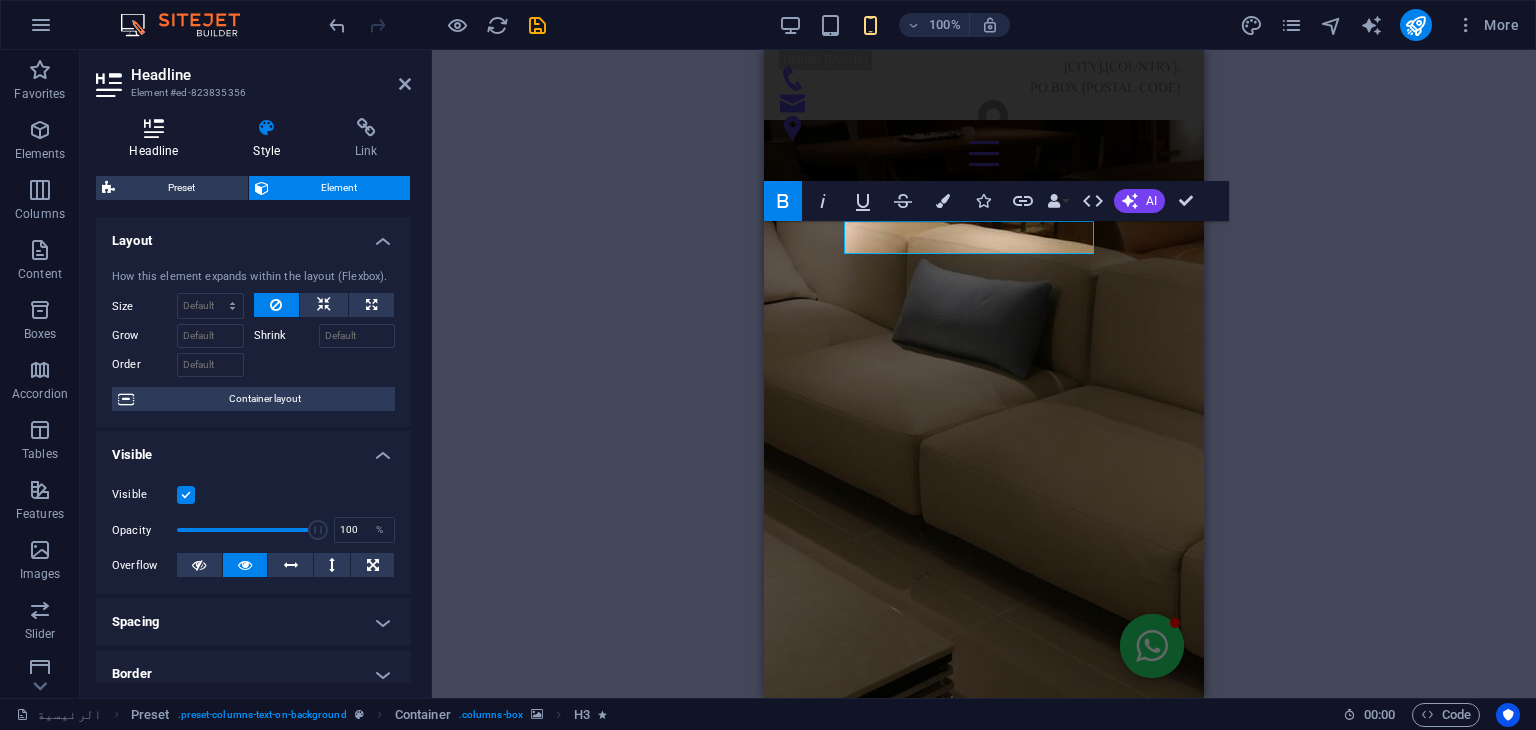 click on "Headline" at bounding box center [158, 139] 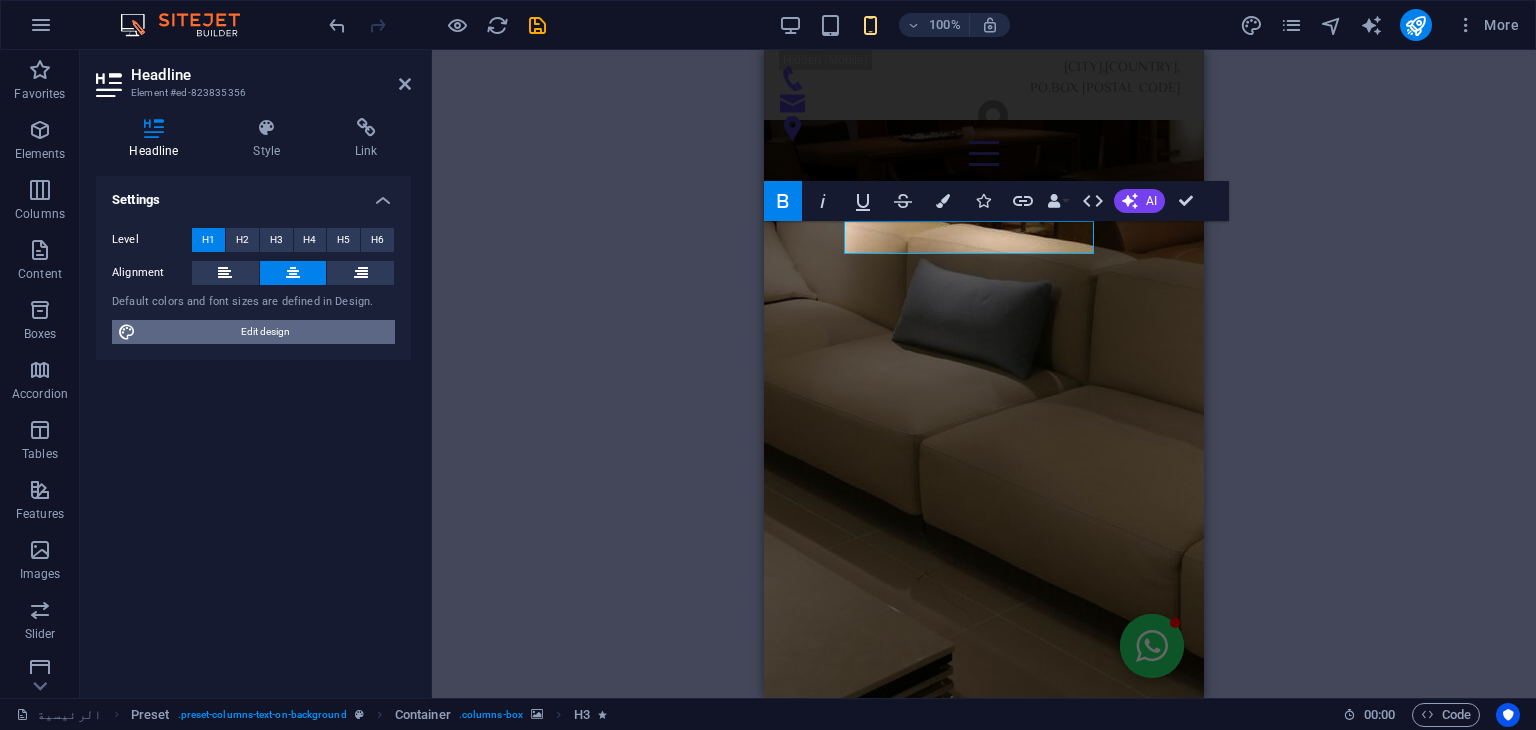 click on "Edit design" at bounding box center (265, 332) 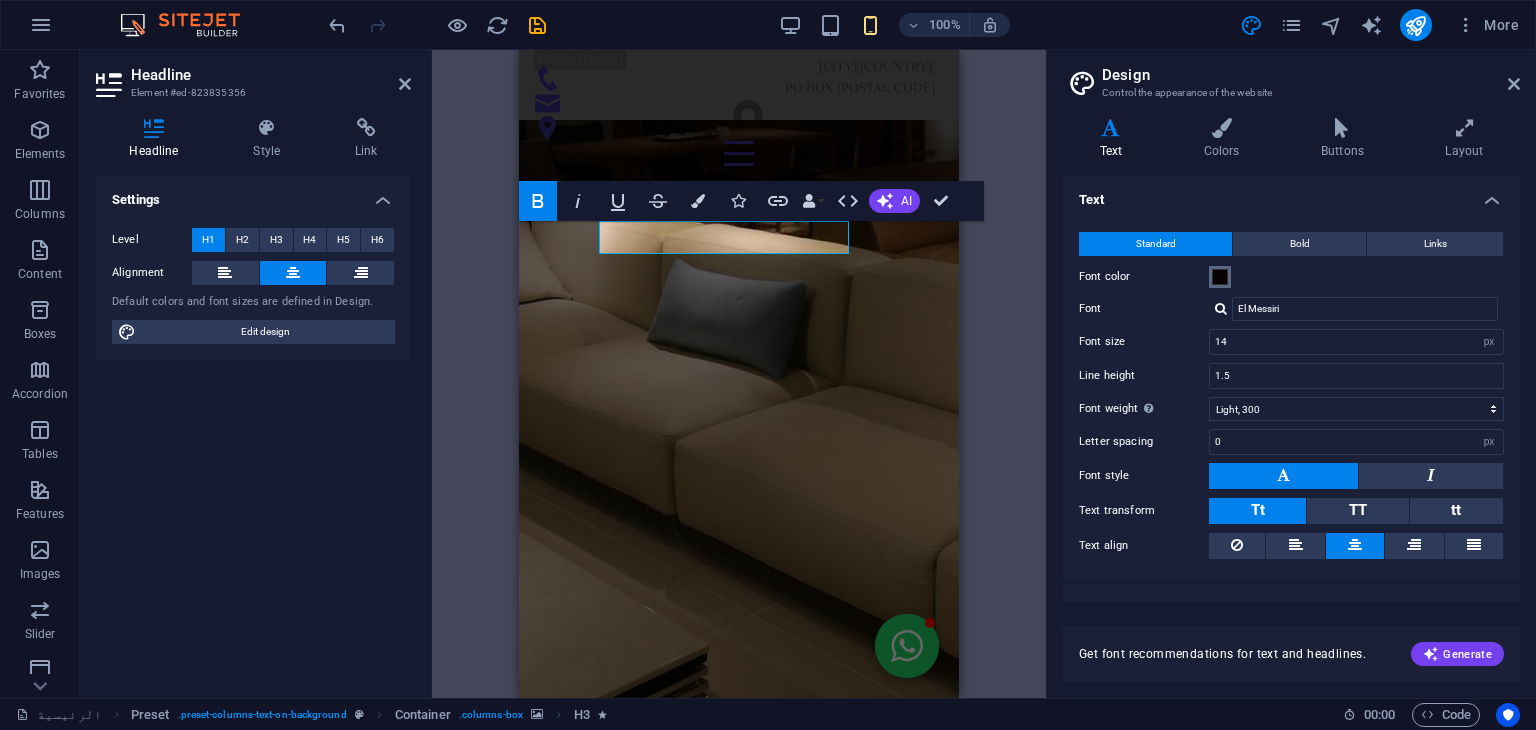 click at bounding box center (1220, 277) 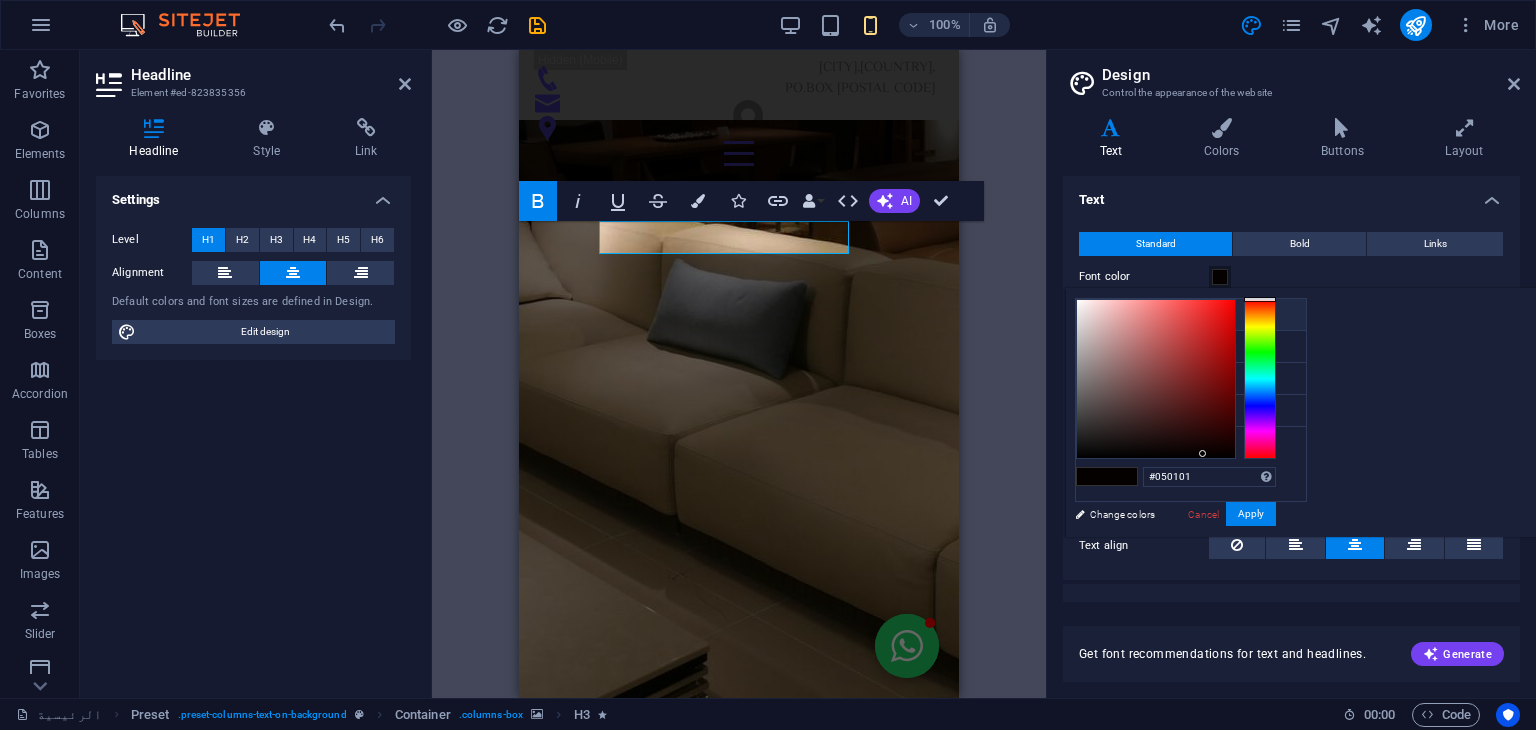 click at bounding box center (1092, 314) 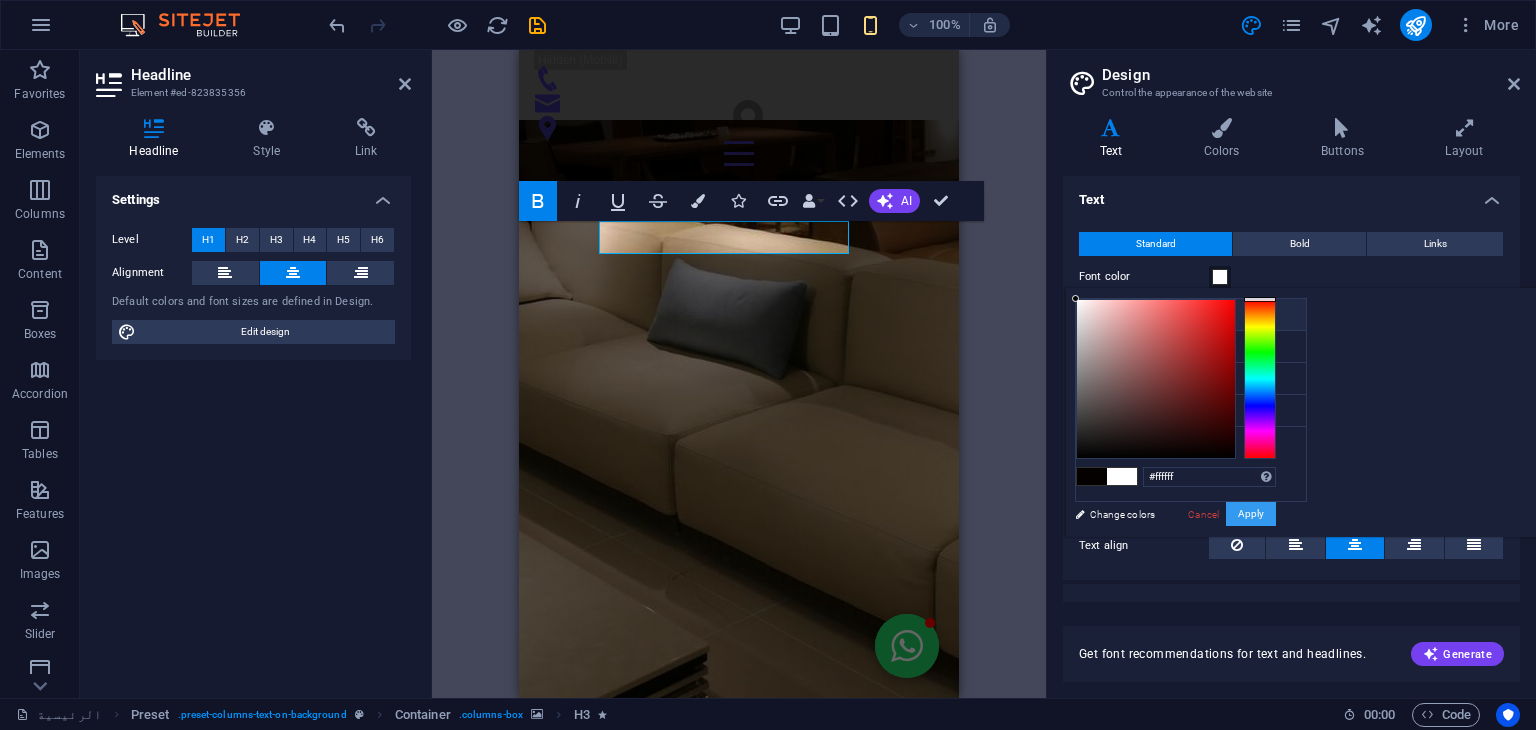 click on "Apply" at bounding box center [1251, 514] 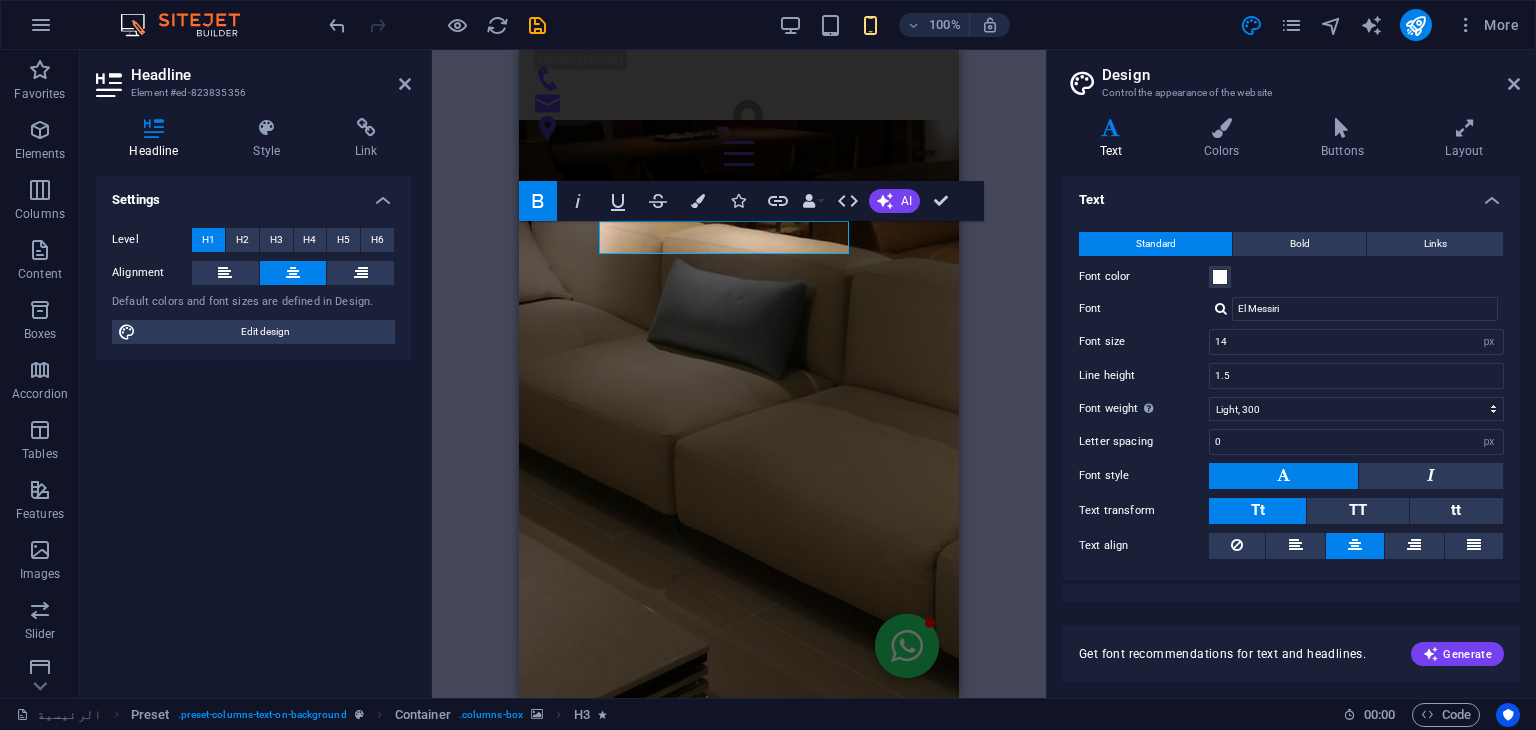 click on "H2   Banner   Banner   Container   Container   Text   Container   Container   Preset   Container   H3   Spacer   Spacer   Text   Preset   Text   Container   H4   Container   H3   Callout   Container   H2   Image   Container   Container   Preset   Spacer   Preset   Container   Preset   Text   Container   Icon   Preset   Footer Skadi   Logo   Spacer   H4   Container   H3   Spacer   Text   Container   Spacer   Spacer   Text   Preset   Container   H1   Container   Text   Button   Container   Image   Container   Icon   Text   Spacer   H4   Menu Bar   Menu Bar   Container   Image   Spacer   Spacer   Spacer   Spacer   Container   Text   Icon   Container   Image   Icon   Preset   Container   Container   Text   Spacer   H3   Preset   Container   Container   Text   Preset   Container   H3   Spacer   Spacer   Spacer   H1   Container   Button   Spacer   Container   Image   Icon   WhatsApp   Spacer   Image   Image   Spacer   Spacer   Container   Image   Preset   Image   Placeholder   H4 Bold Italic Fax" at bounding box center (739, 374) 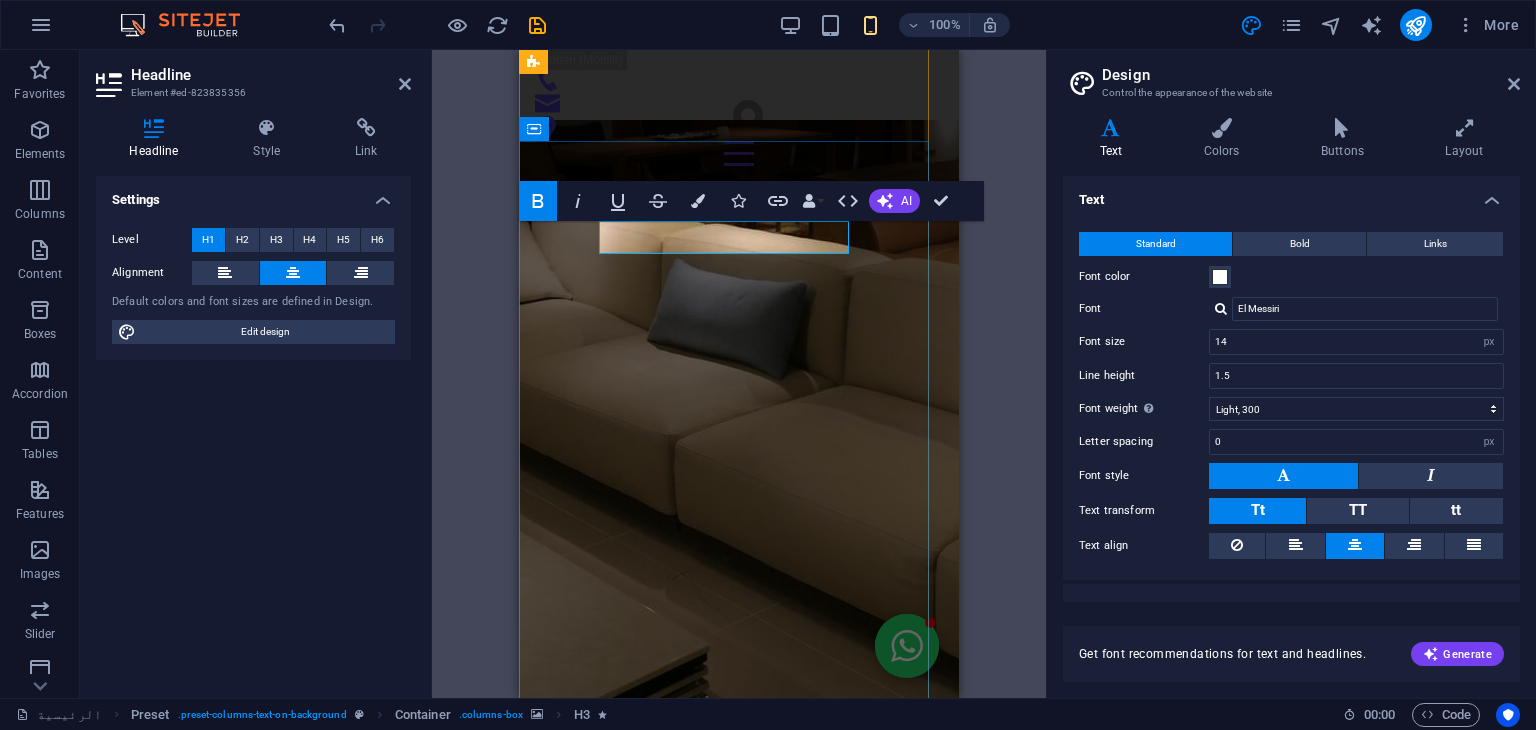 click on "من نحن" at bounding box center [739, 5087] 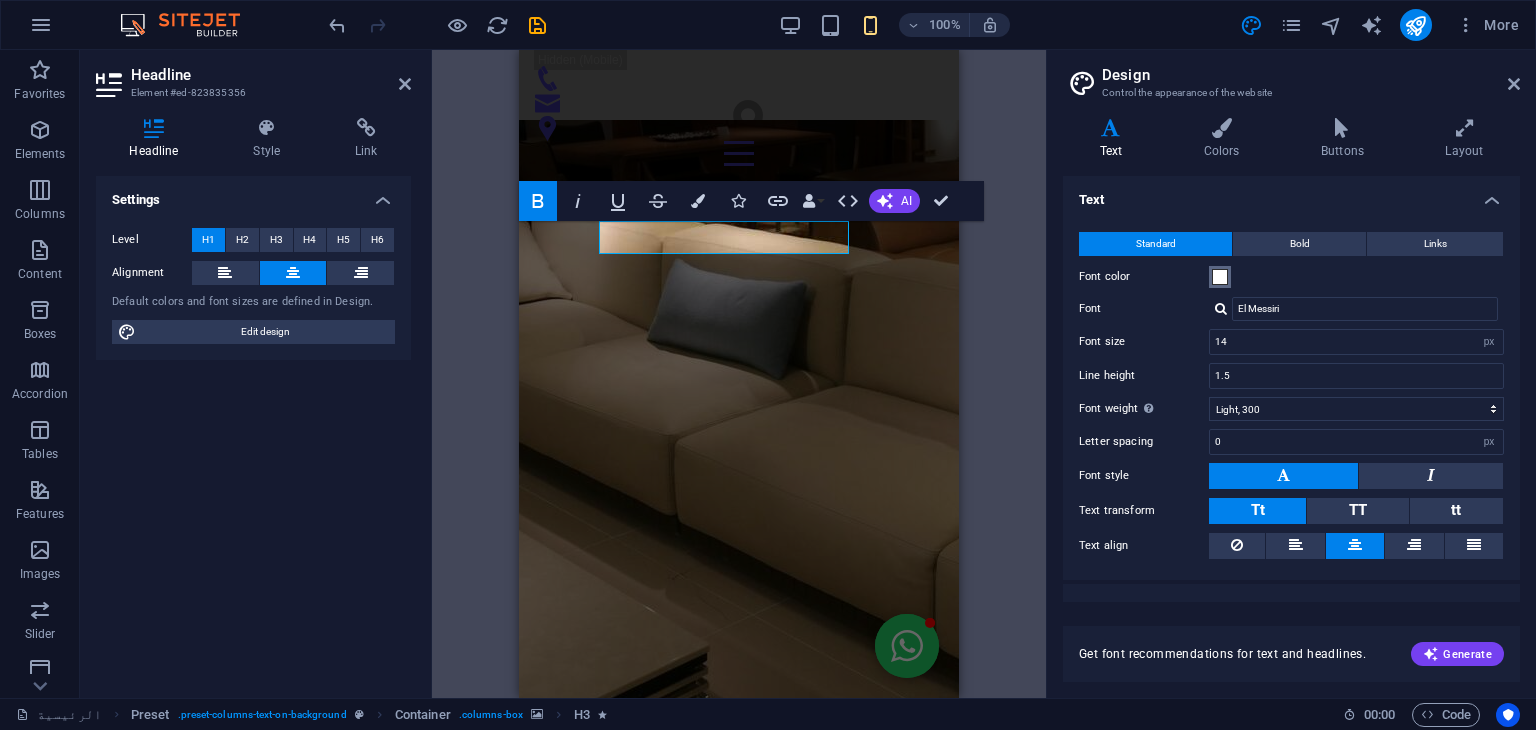 click at bounding box center (1220, 277) 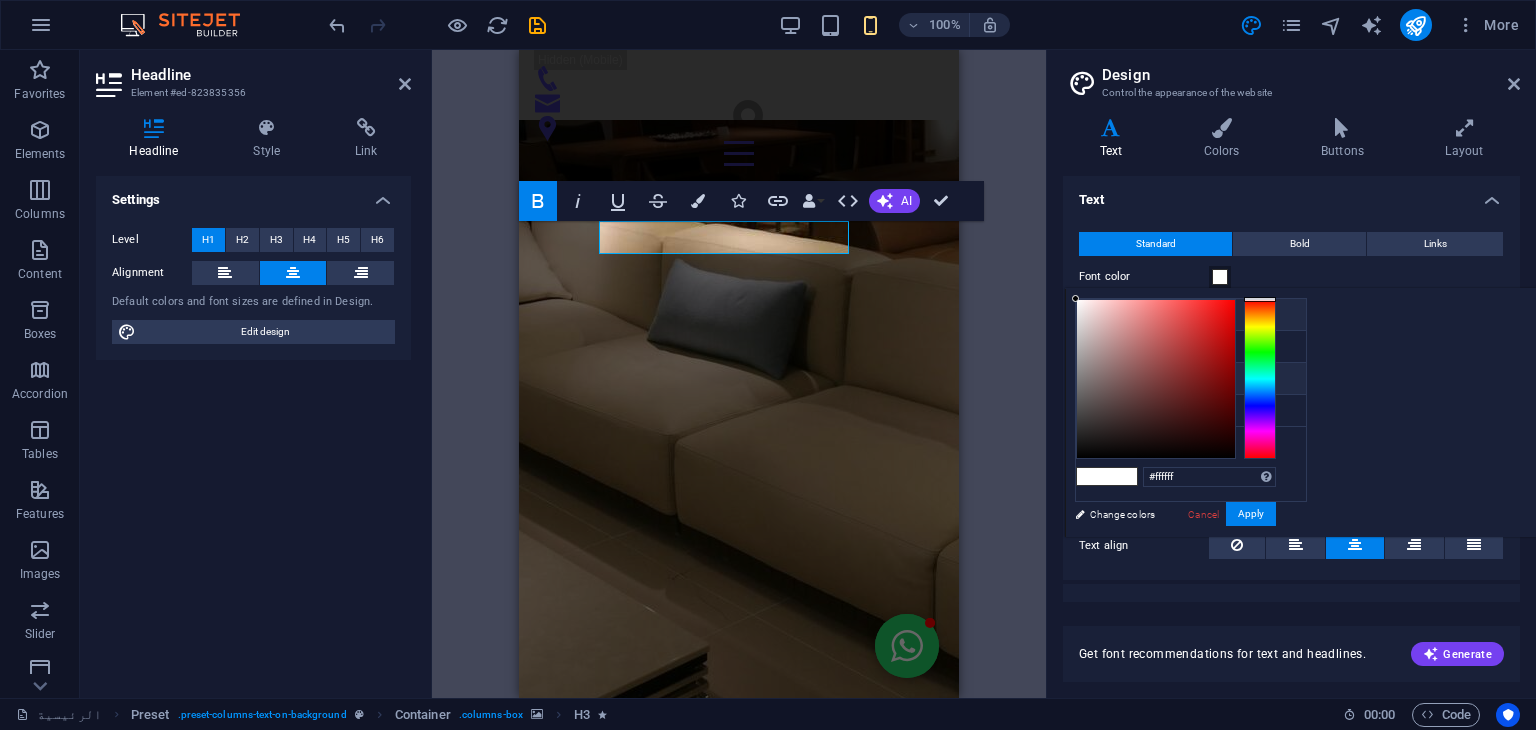 click at bounding box center (1092, 378) 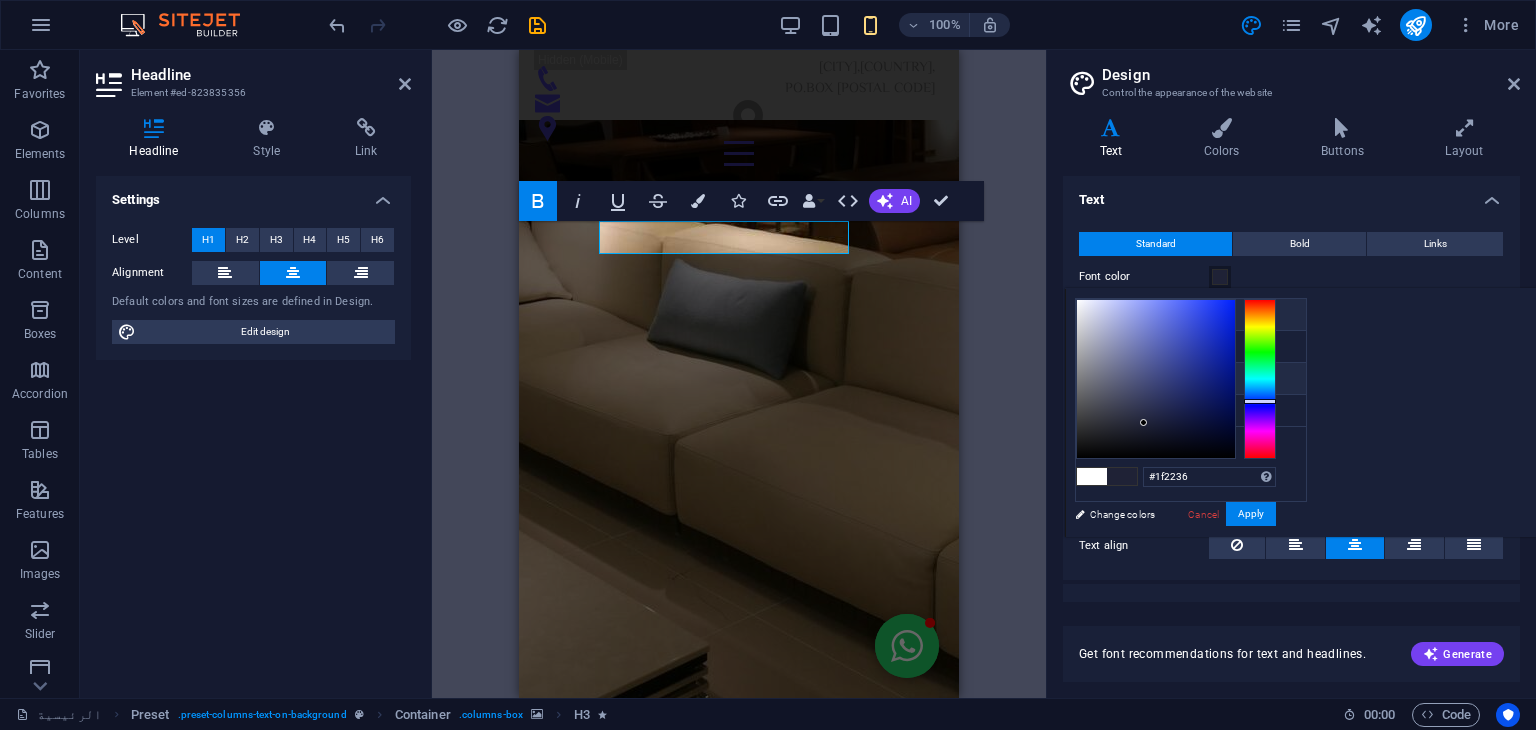 click at bounding box center [1092, 314] 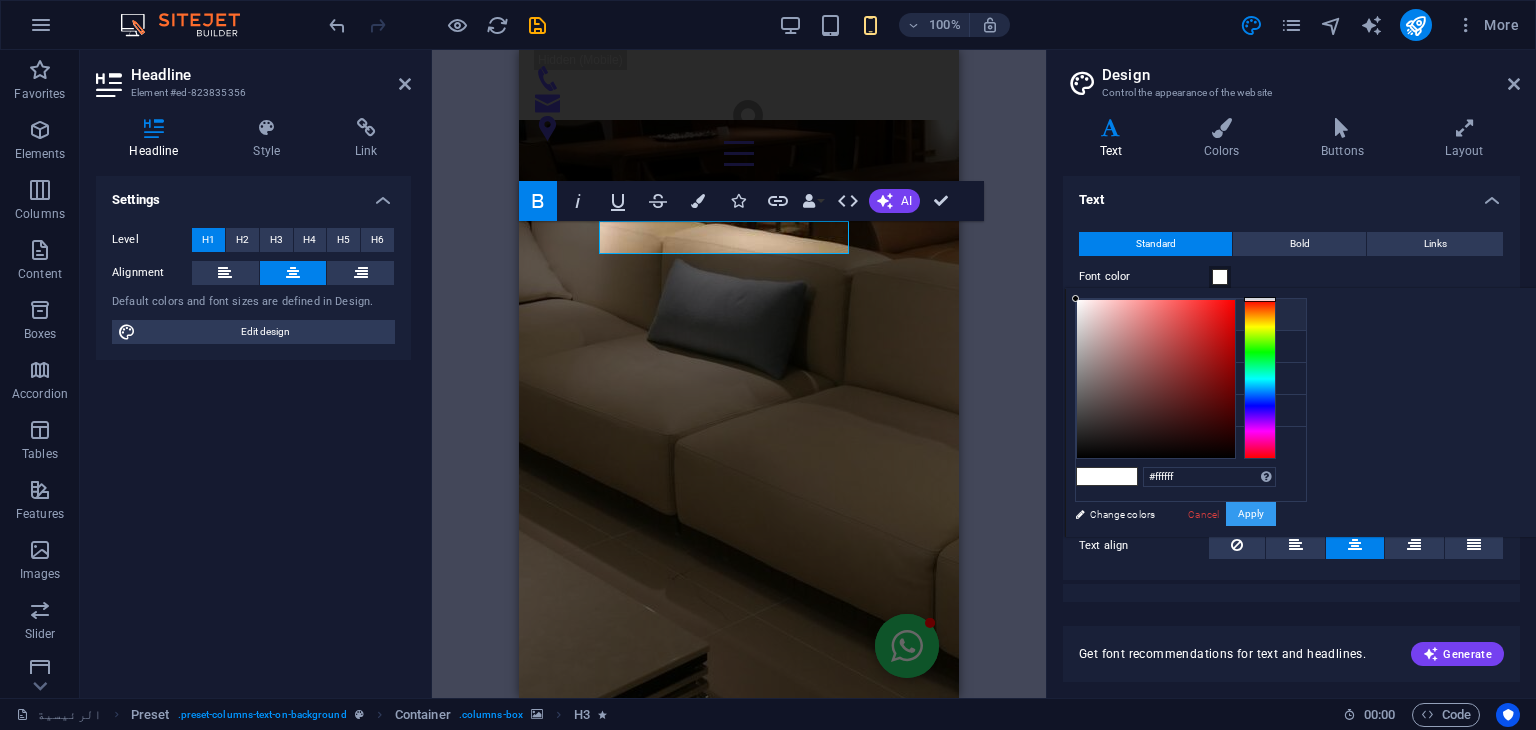 click on "Apply" at bounding box center (1251, 514) 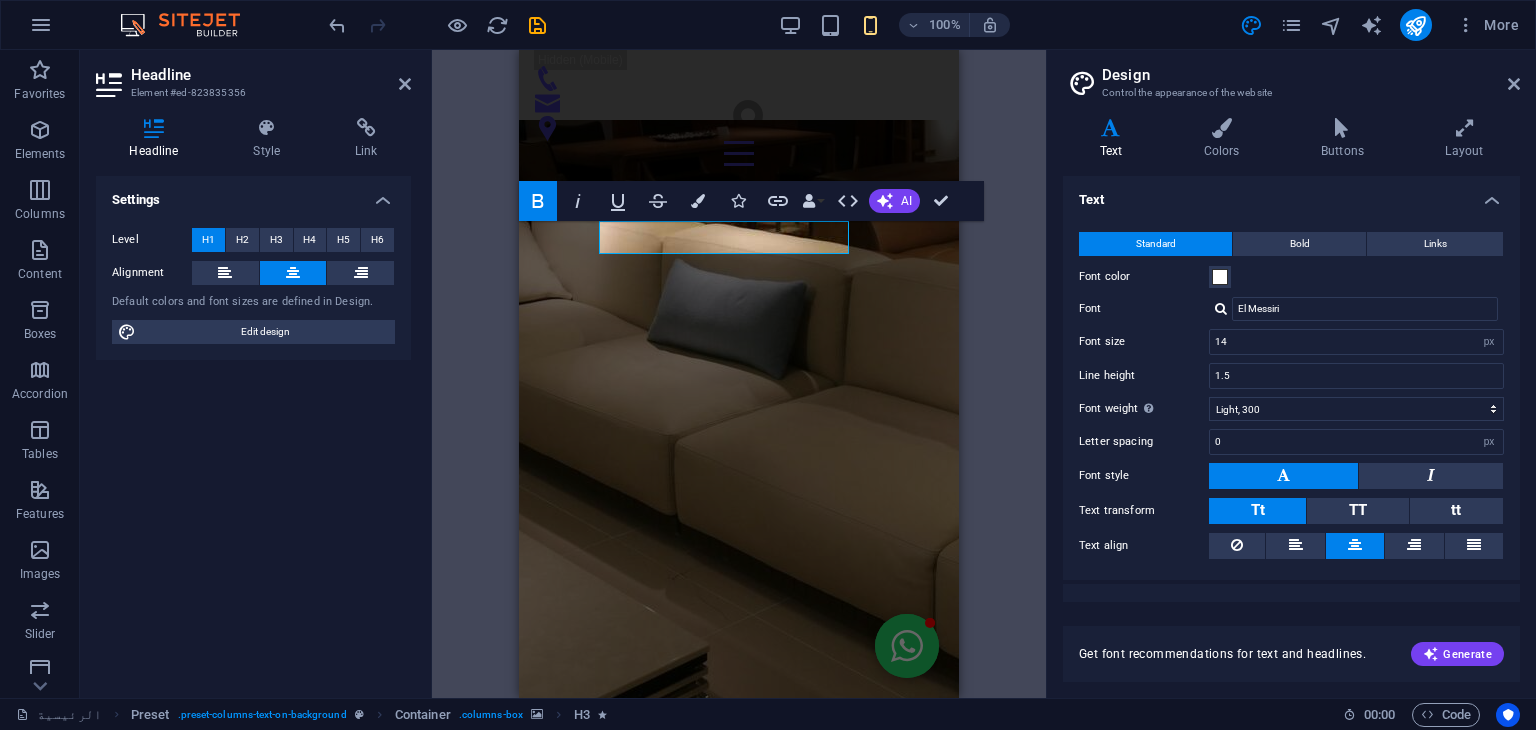 click on "Design" at bounding box center [1311, 75] 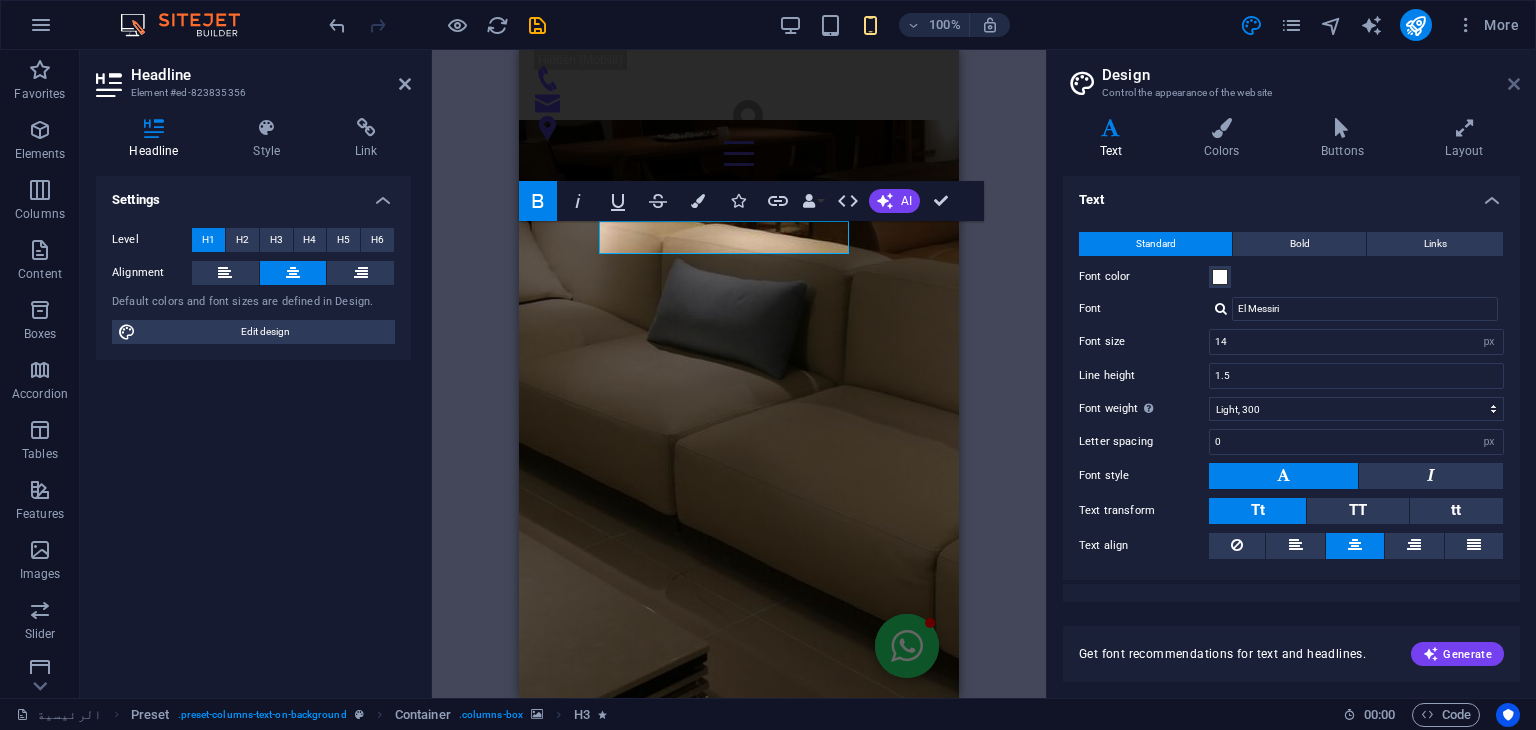 click at bounding box center [1514, 84] 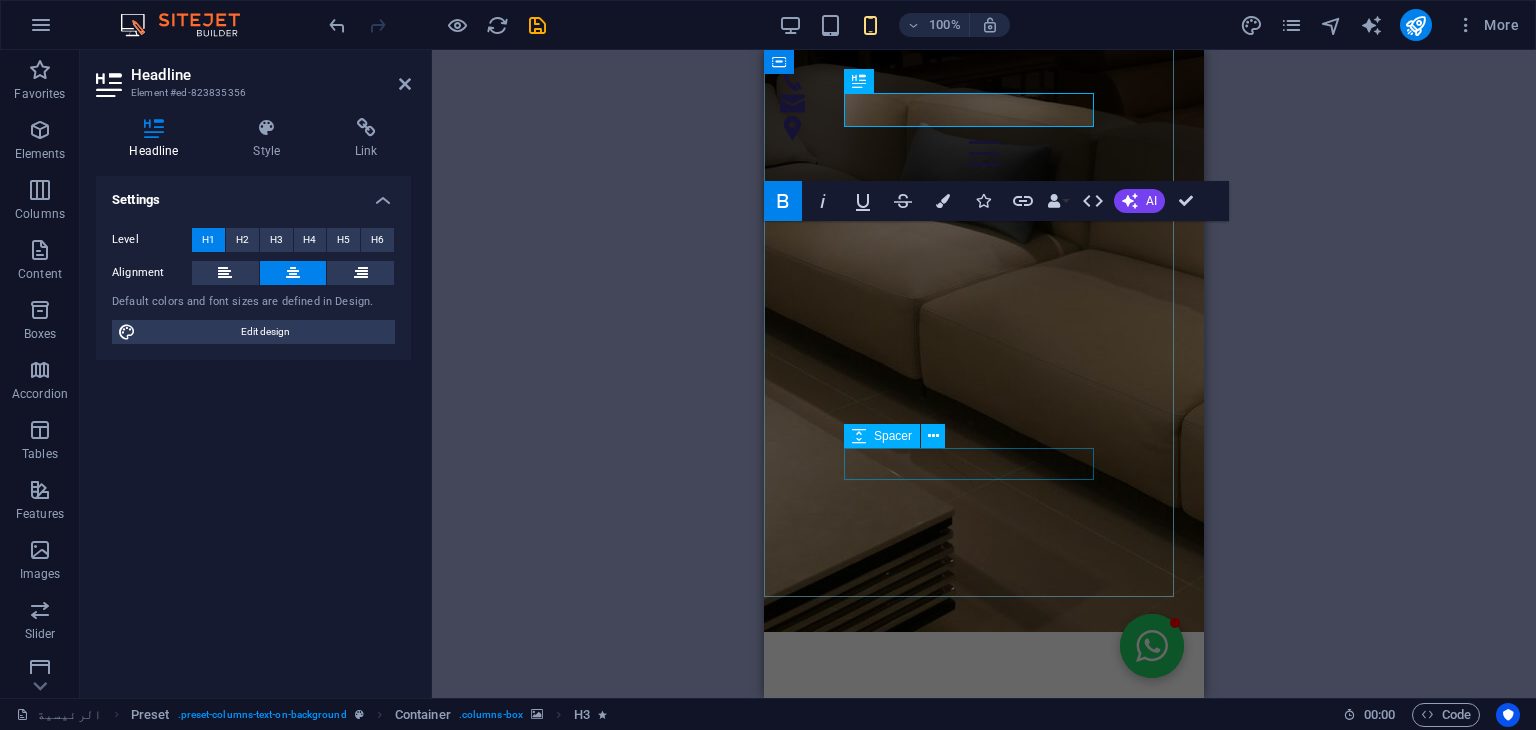 scroll, scrollTop: 0, scrollLeft: 0, axis: both 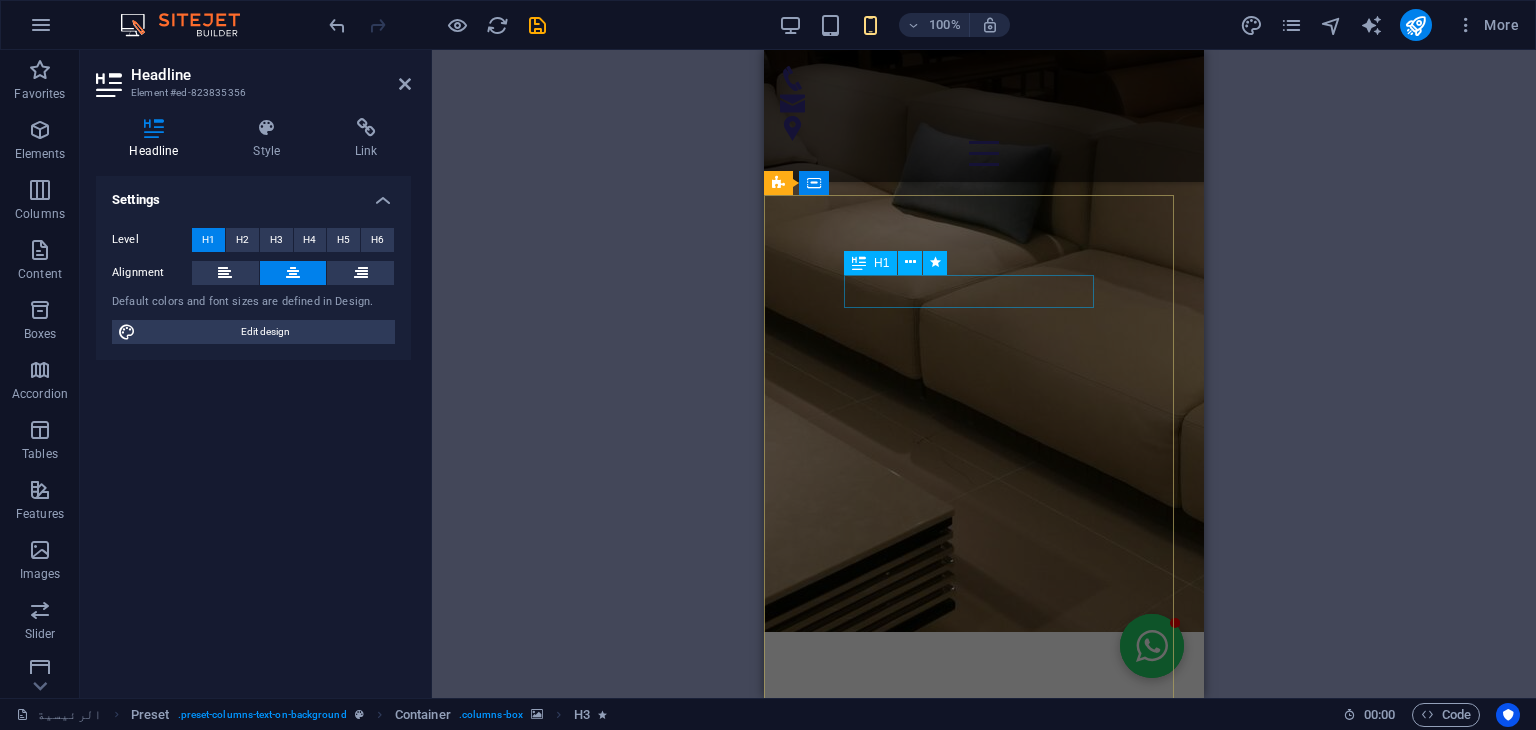 click on "تقنية النانو" at bounding box center [984, 3691] 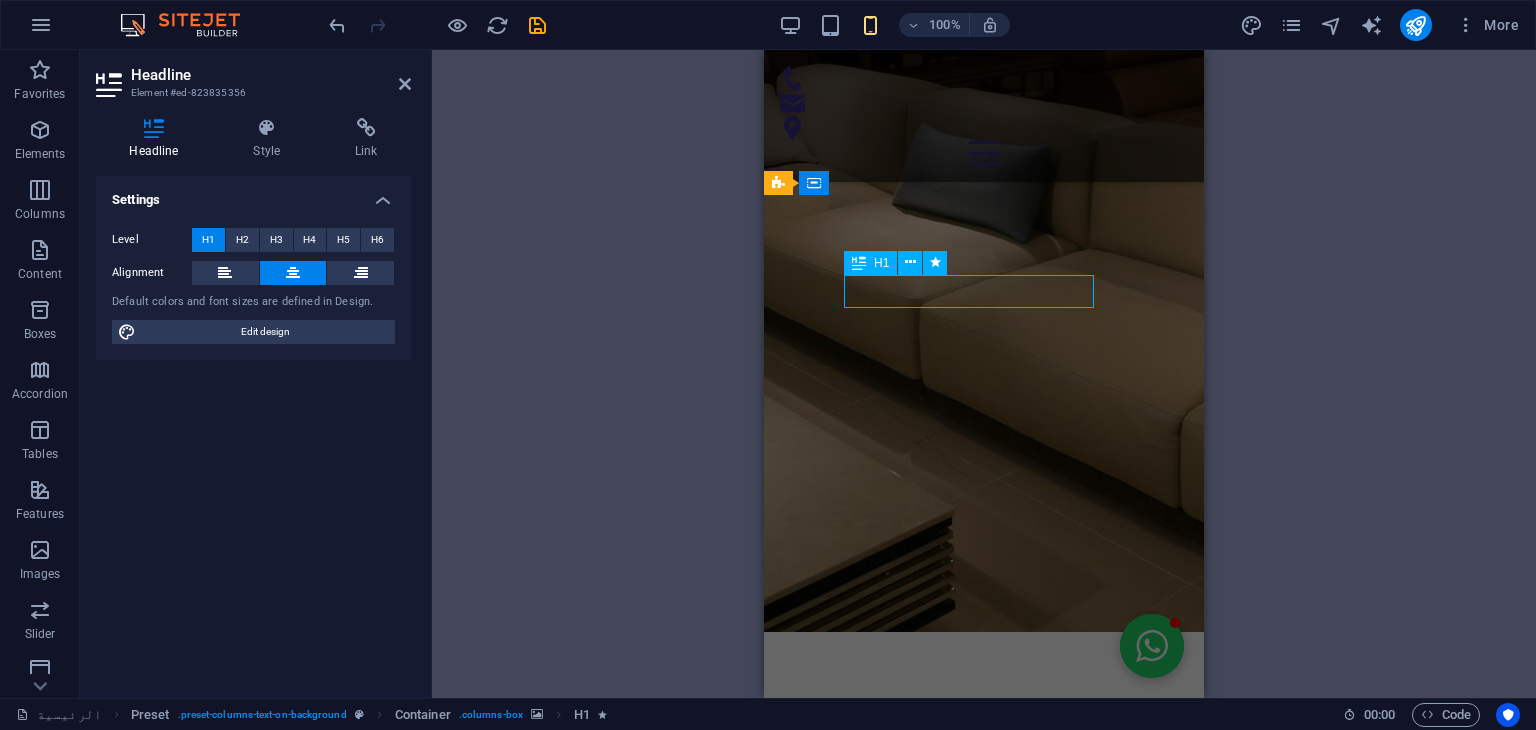 click on "تقنية النانو" at bounding box center (984, 3691) 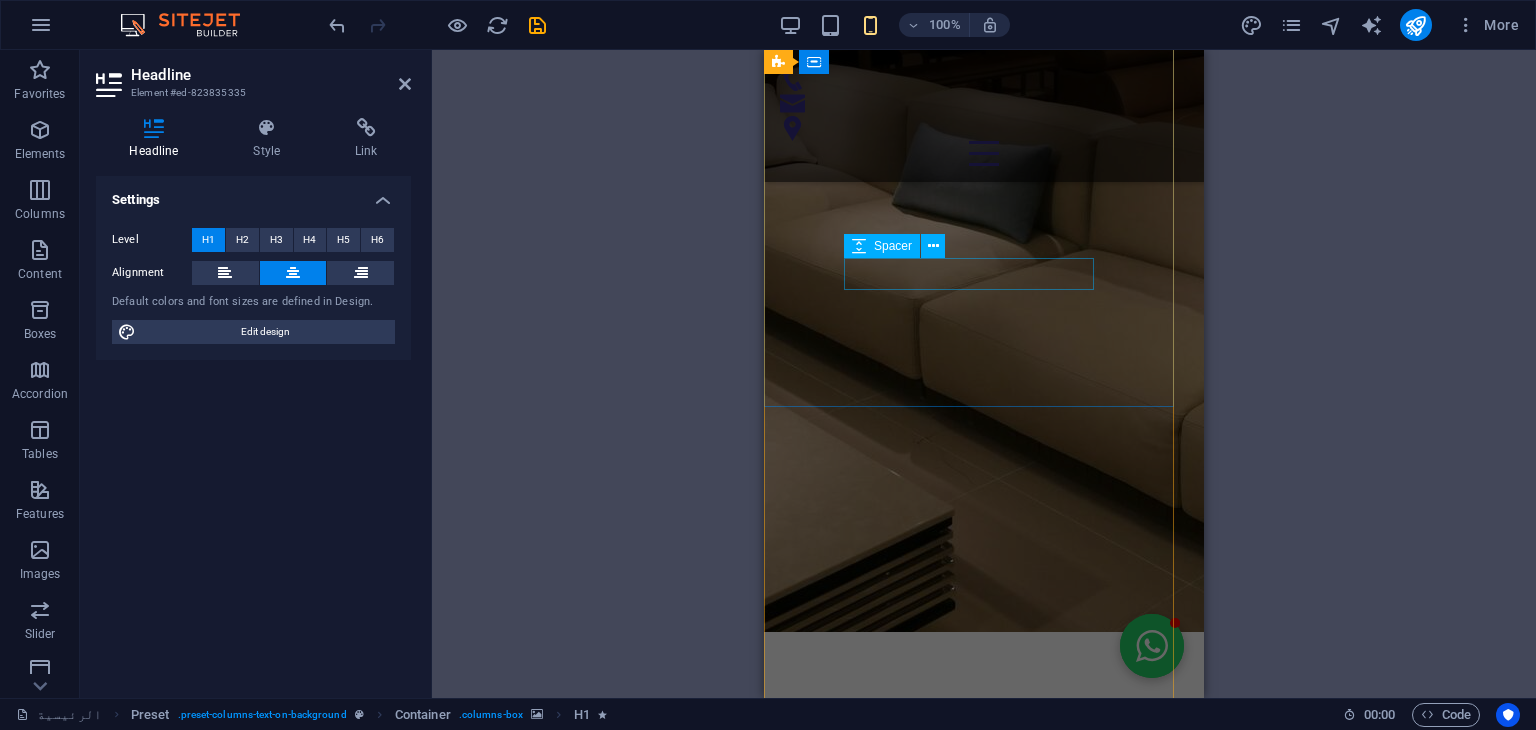 scroll, scrollTop: 2926, scrollLeft: 0, axis: vertical 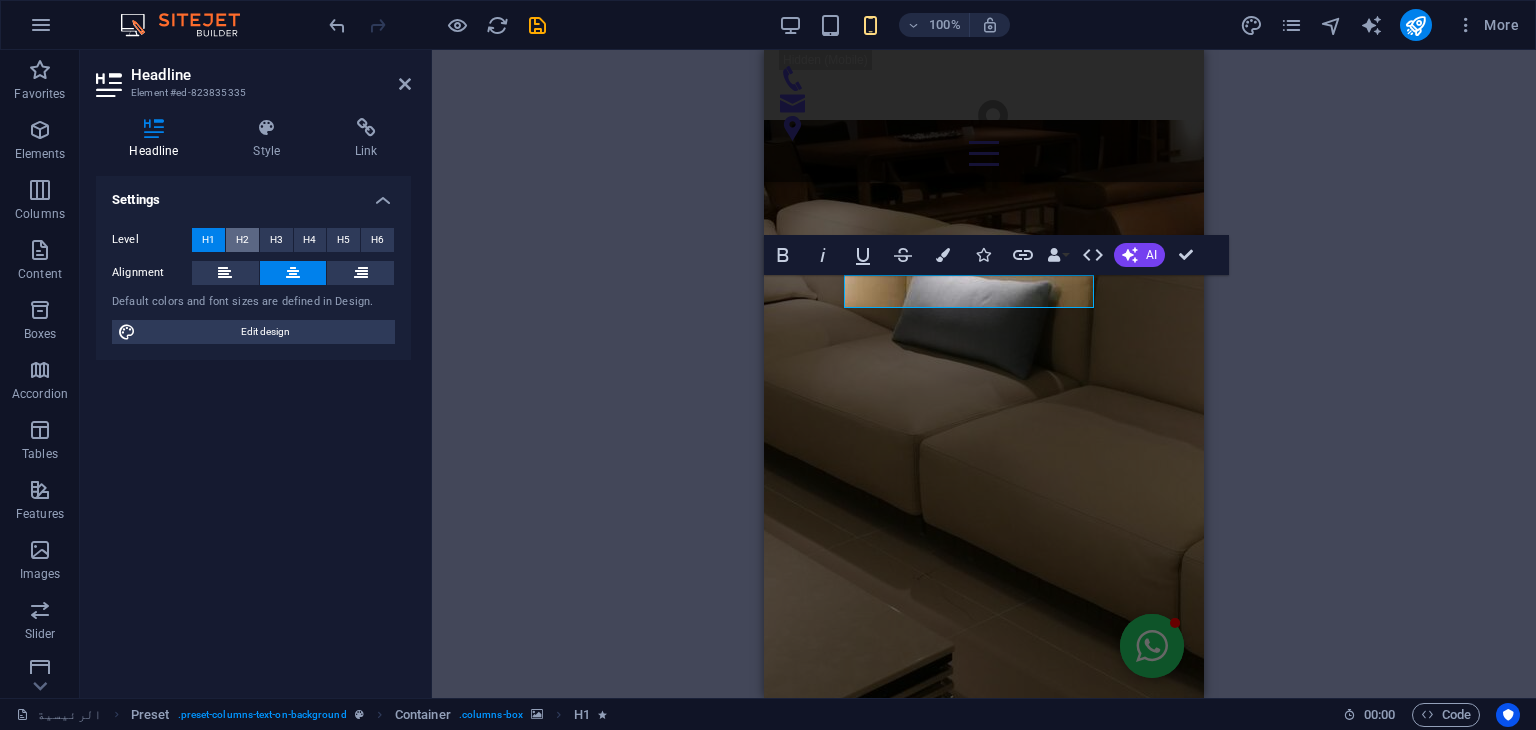 click on "H2" at bounding box center (242, 240) 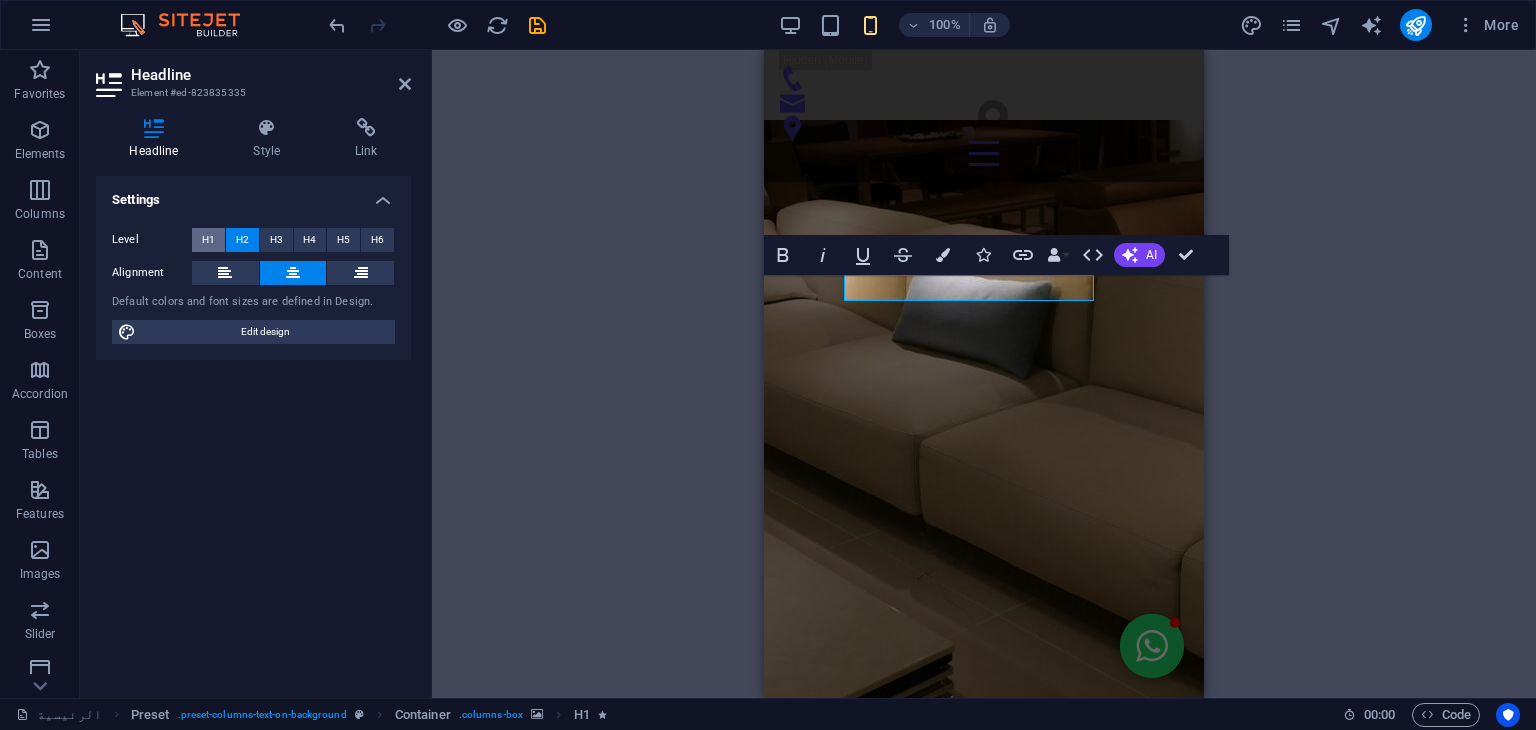 click on "H1" at bounding box center [208, 240] 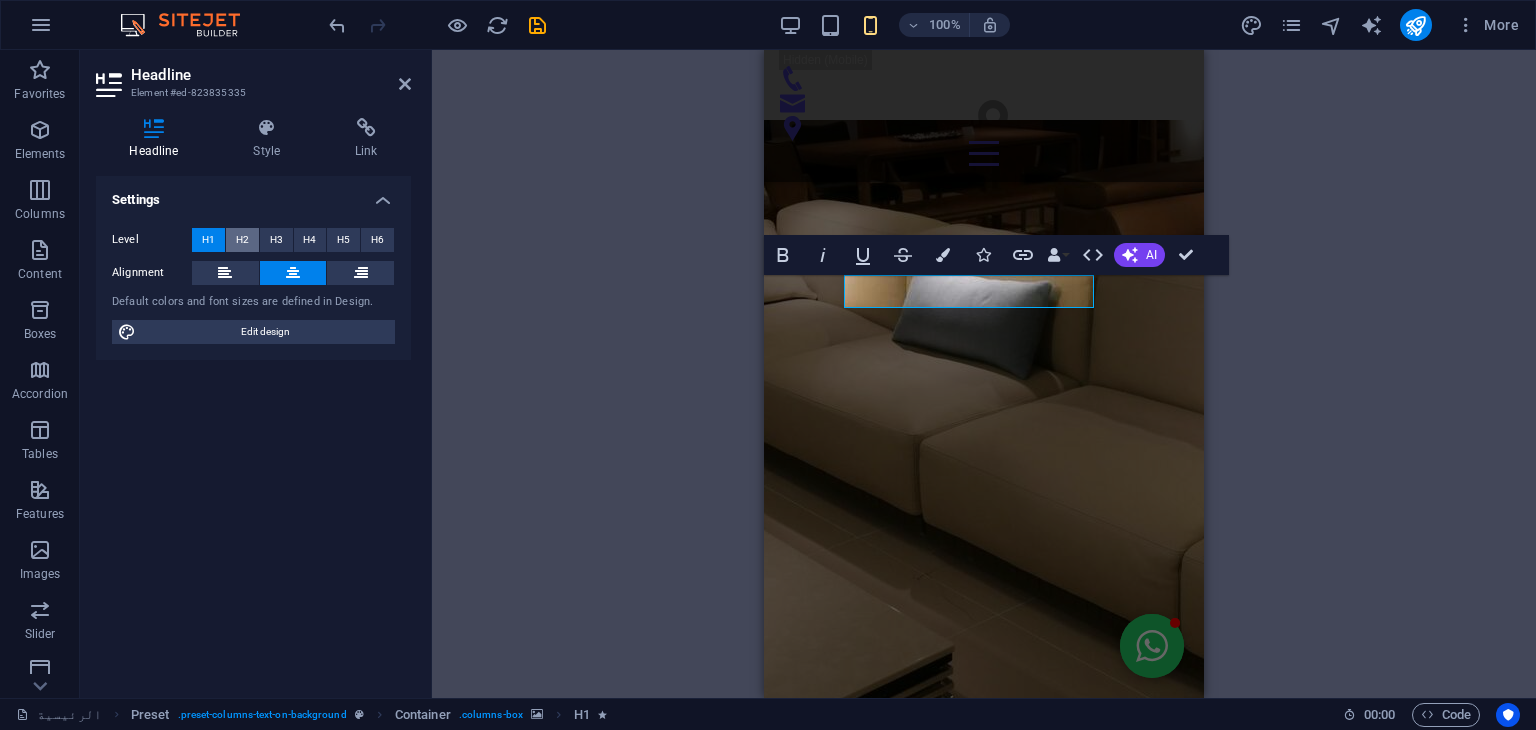 click on "H2" at bounding box center (242, 240) 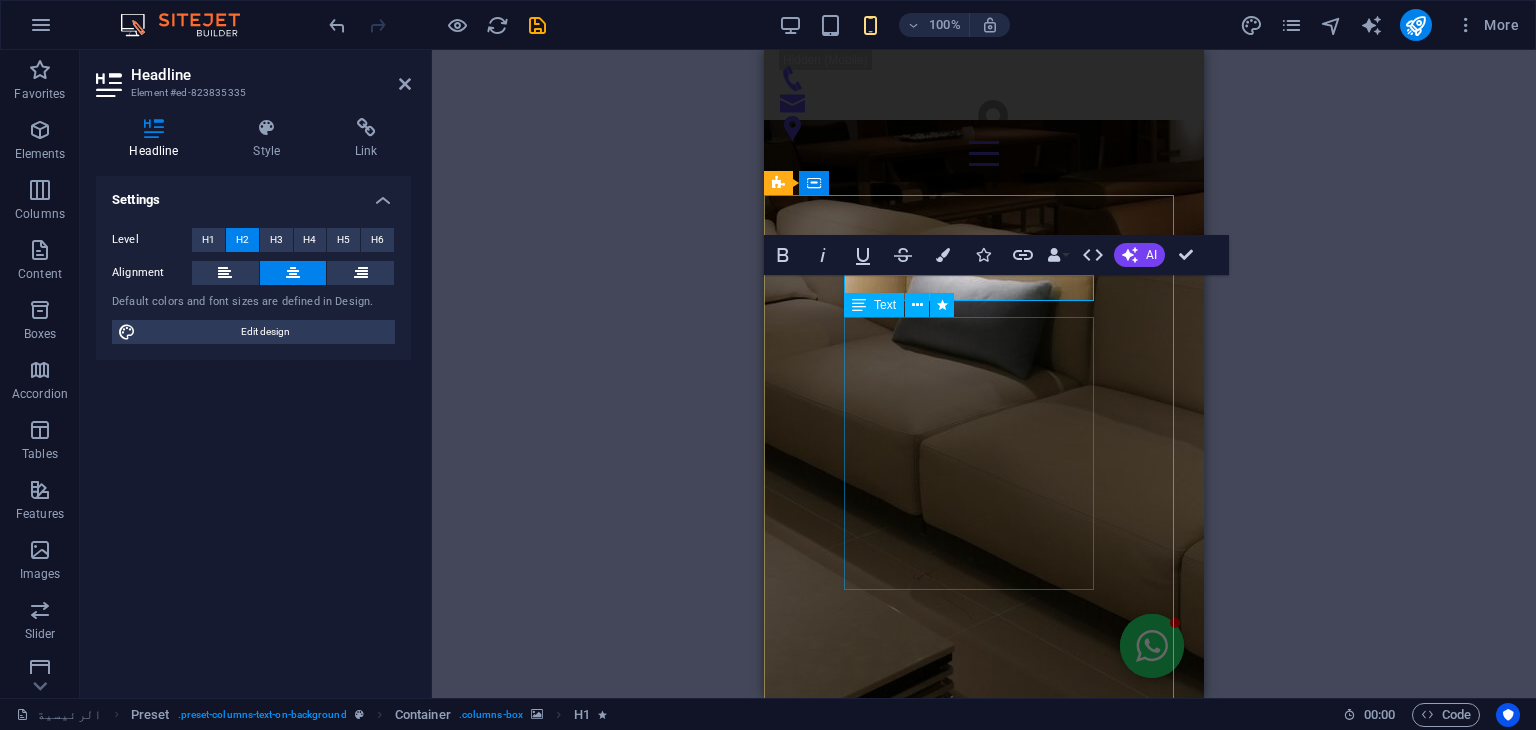 scroll, scrollTop: 136, scrollLeft: 0, axis: vertical 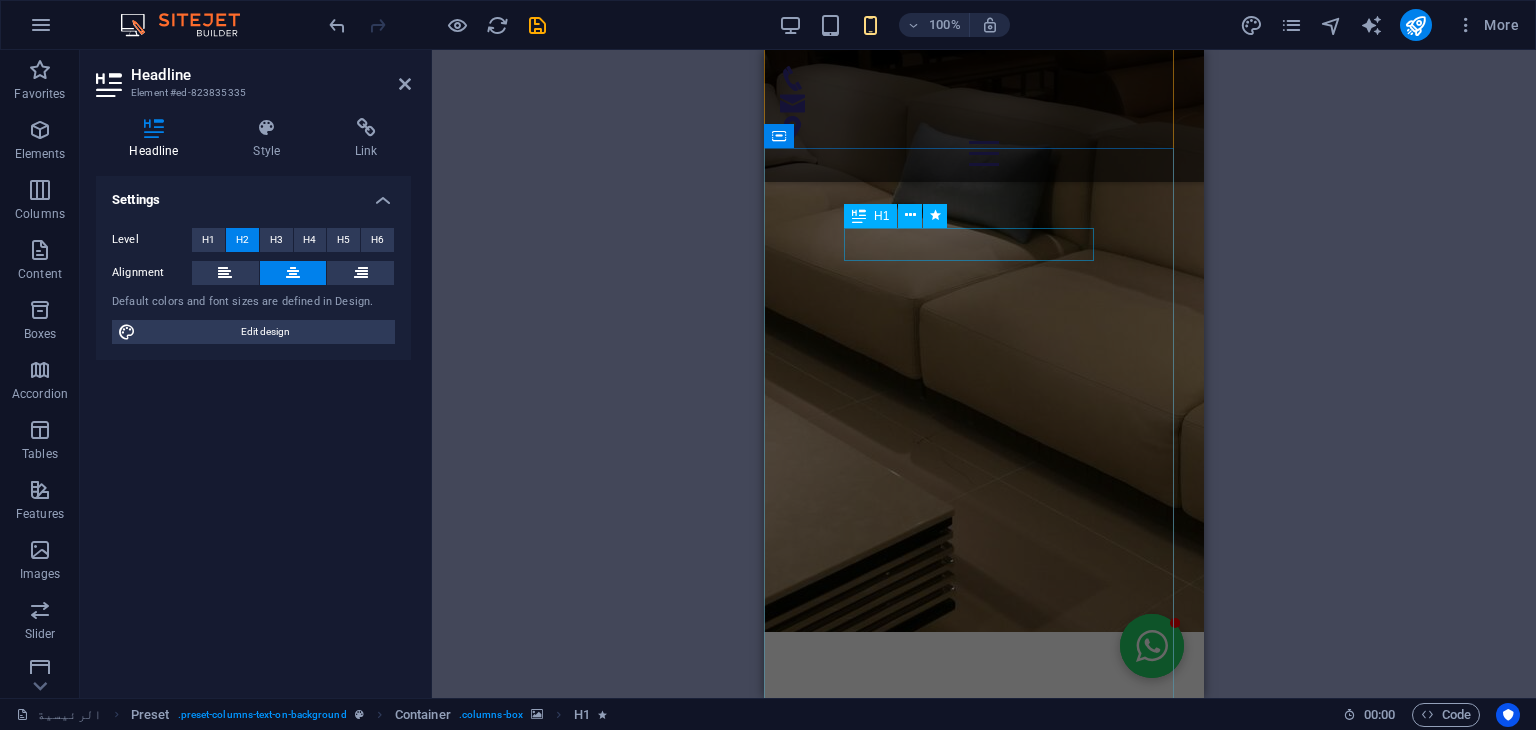 click on "من نحن" at bounding box center (984, 4800) 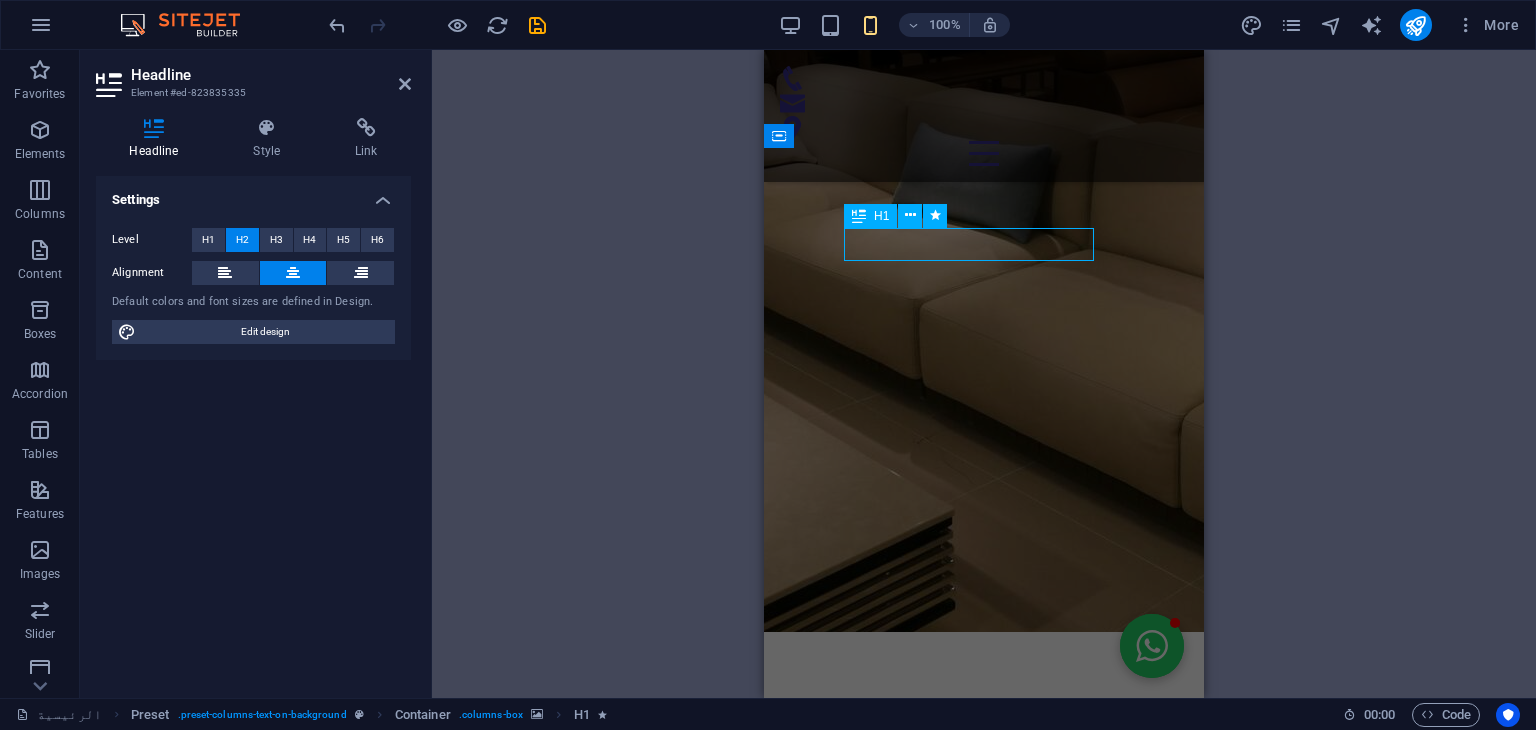 click on "من نحن" at bounding box center (984, 4800) 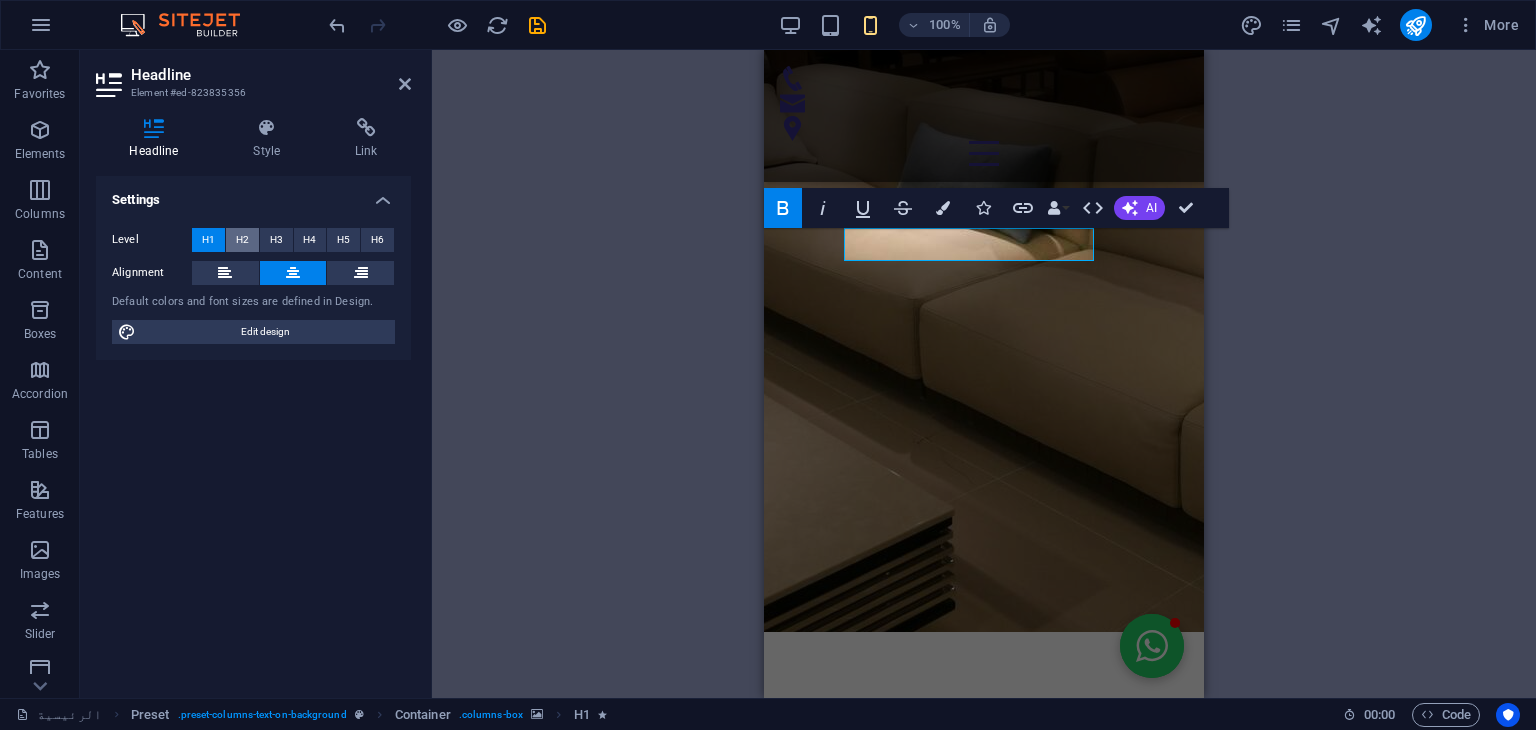 click on "H2" at bounding box center [242, 240] 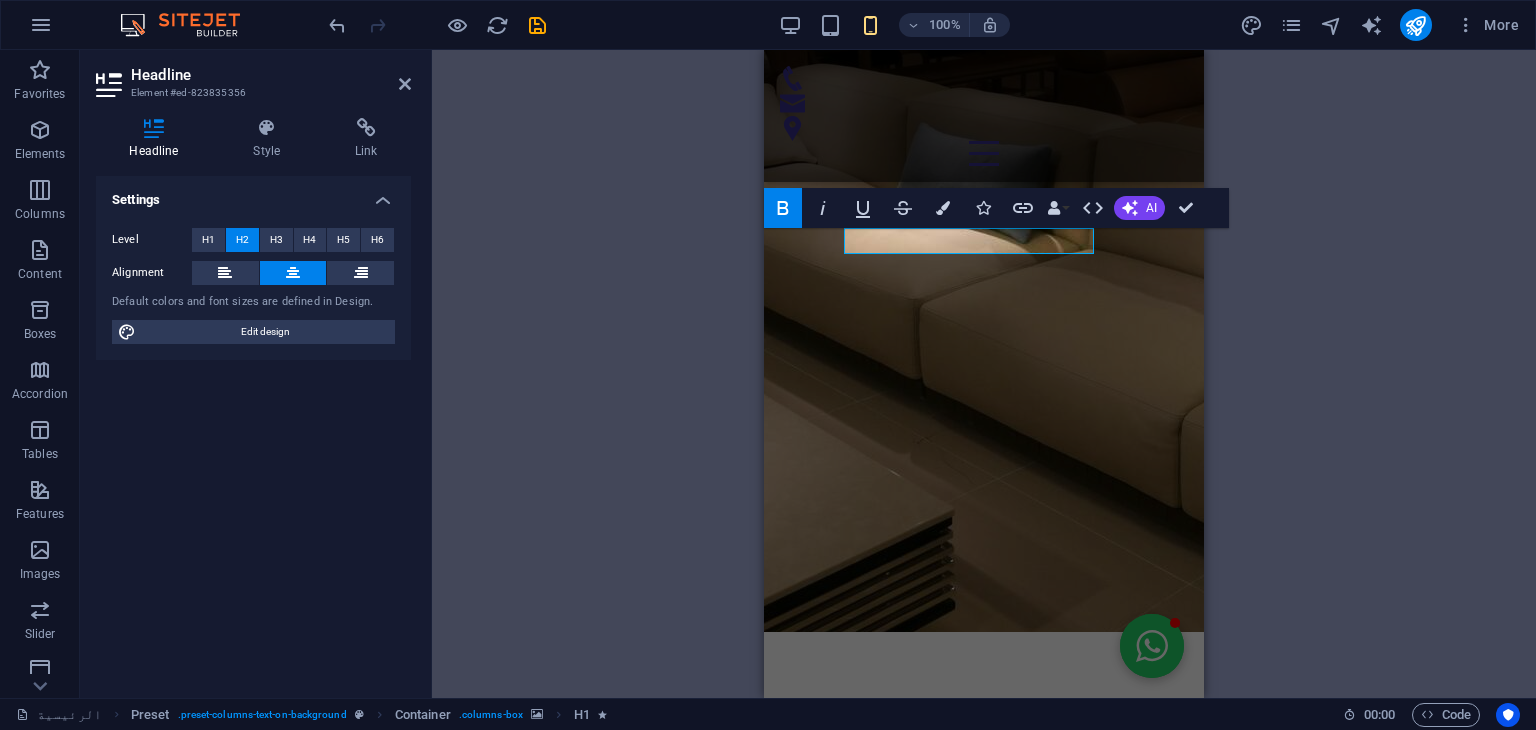 scroll, scrollTop: 0, scrollLeft: 0, axis: both 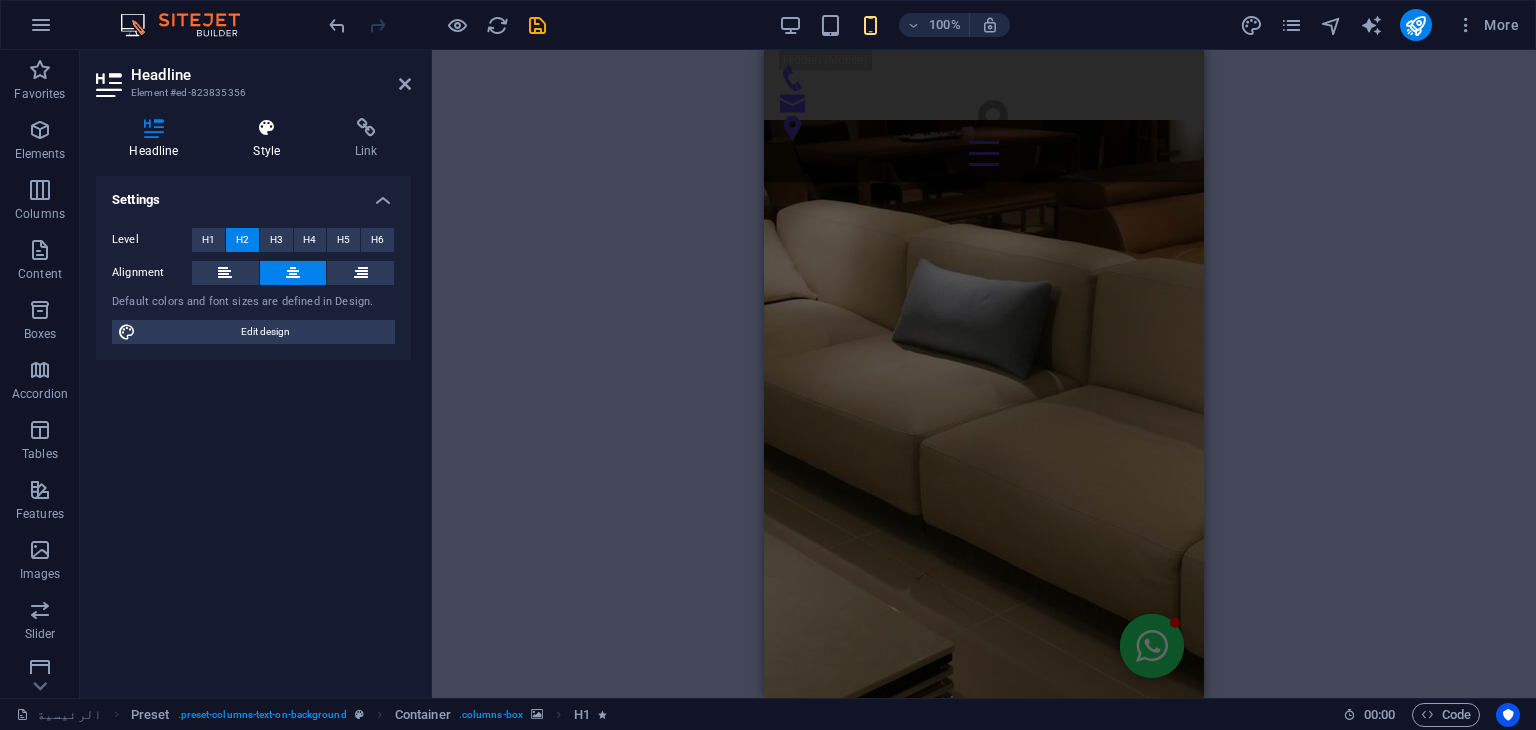 click on "Style" at bounding box center (271, 139) 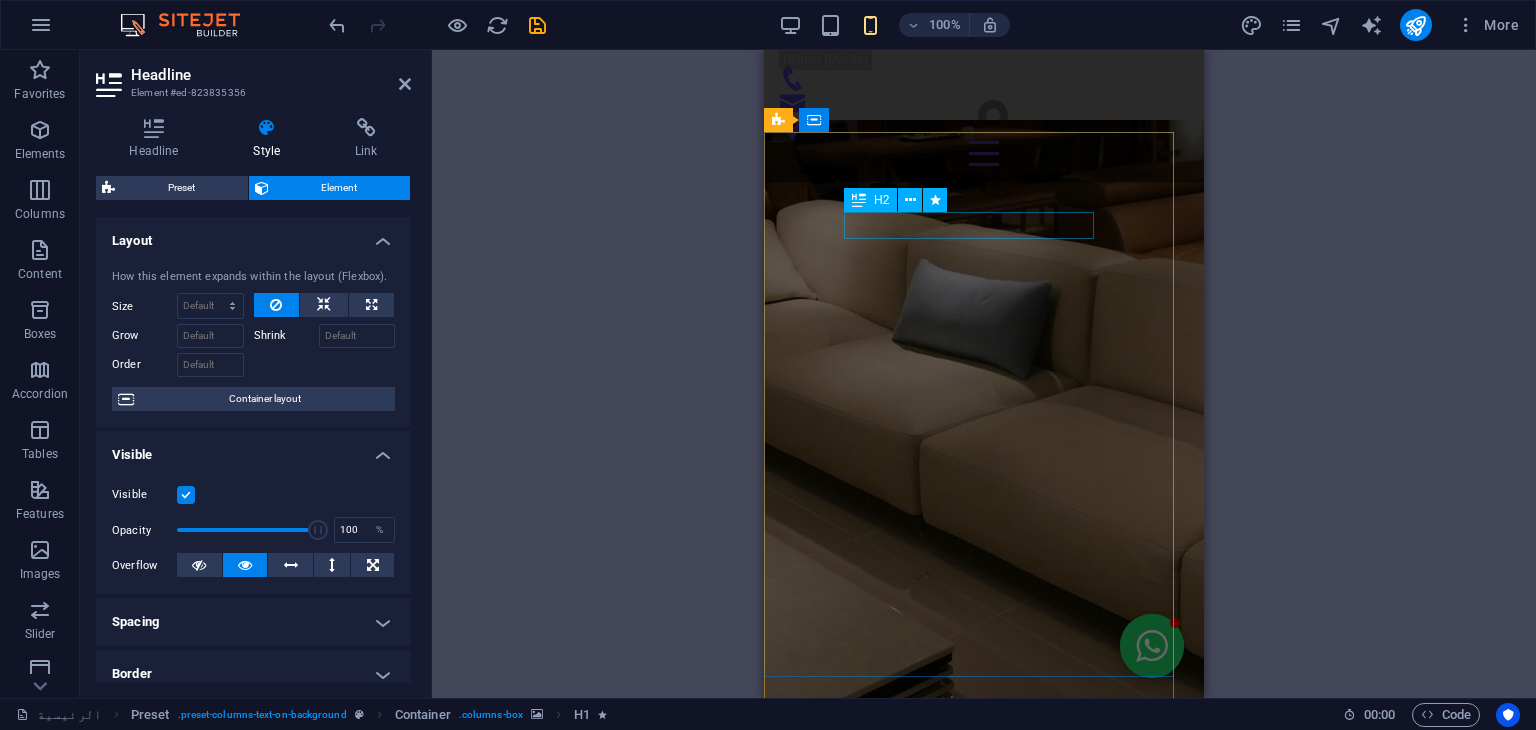 click on "تقنية النانو" at bounding box center [984, 3952] 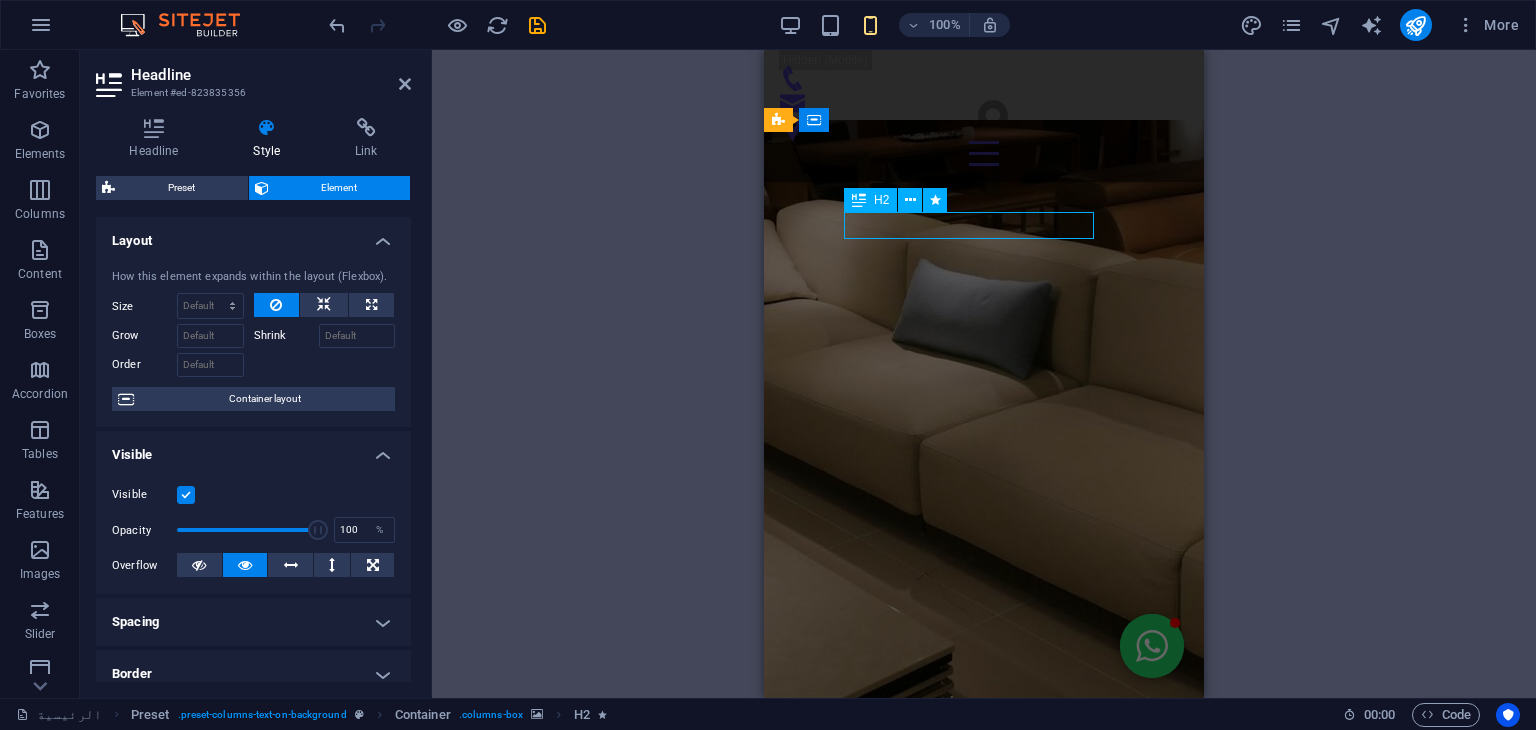 click on "تقنية النانو" at bounding box center (984, 3952) 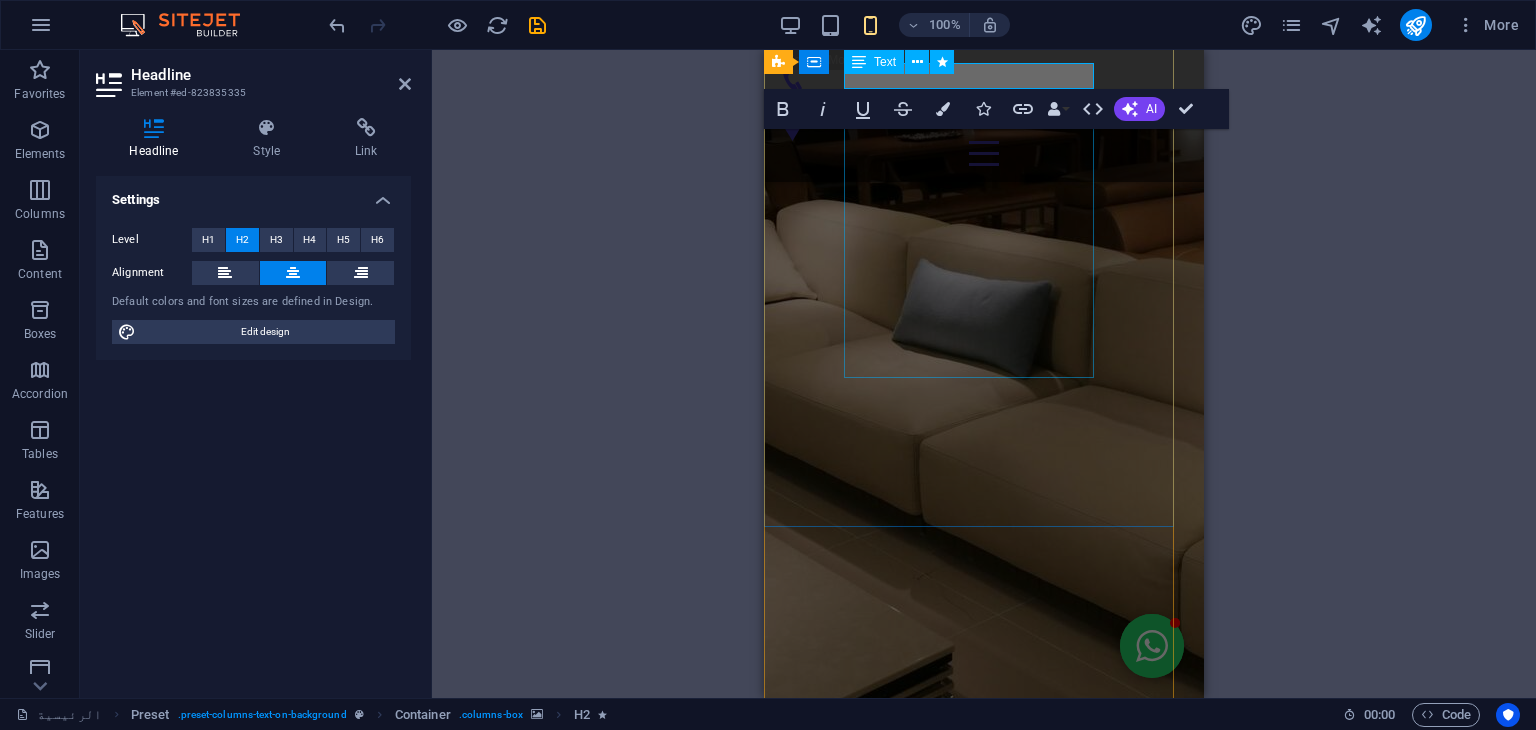 scroll, scrollTop: 2915, scrollLeft: 0, axis: vertical 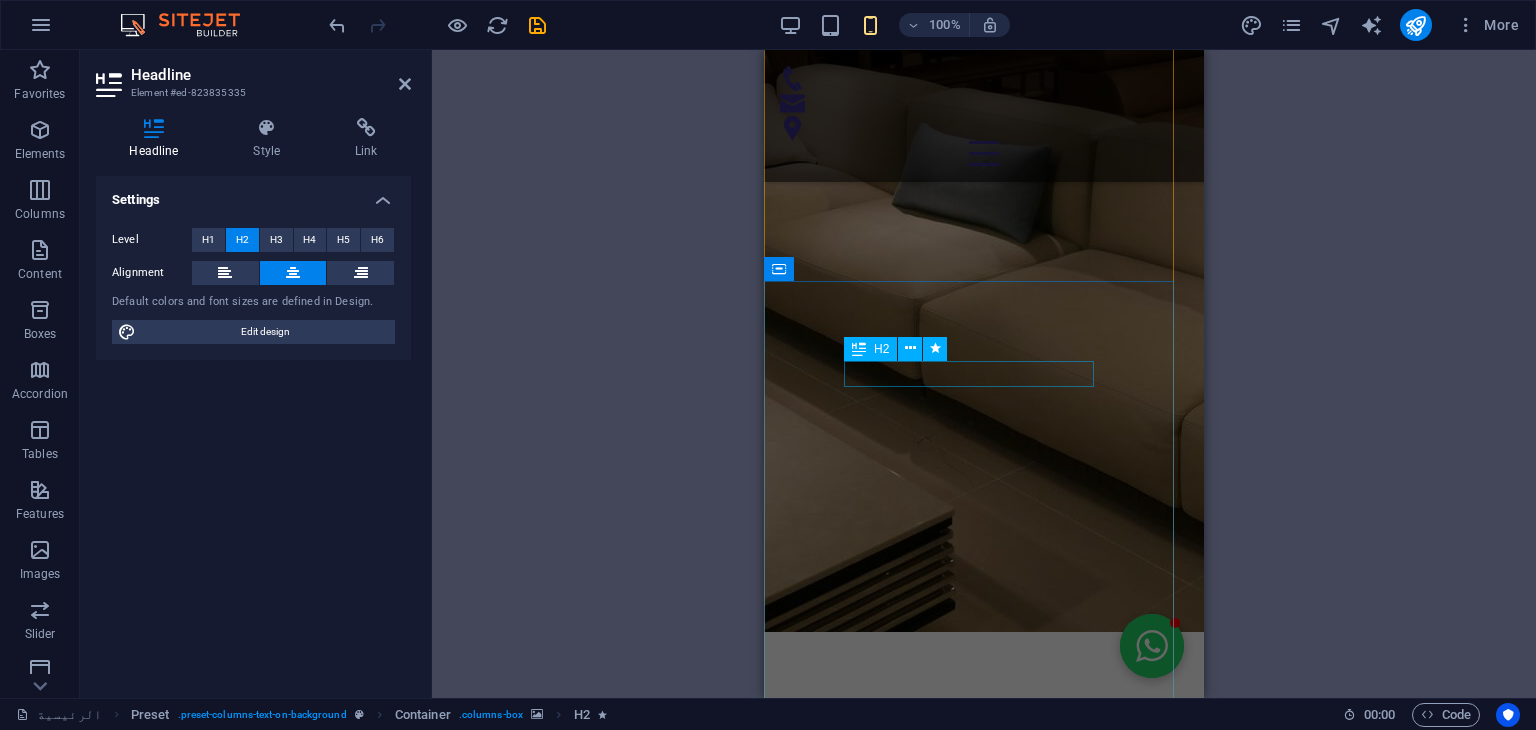 click on "من نحن" at bounding box center [984, 4789] 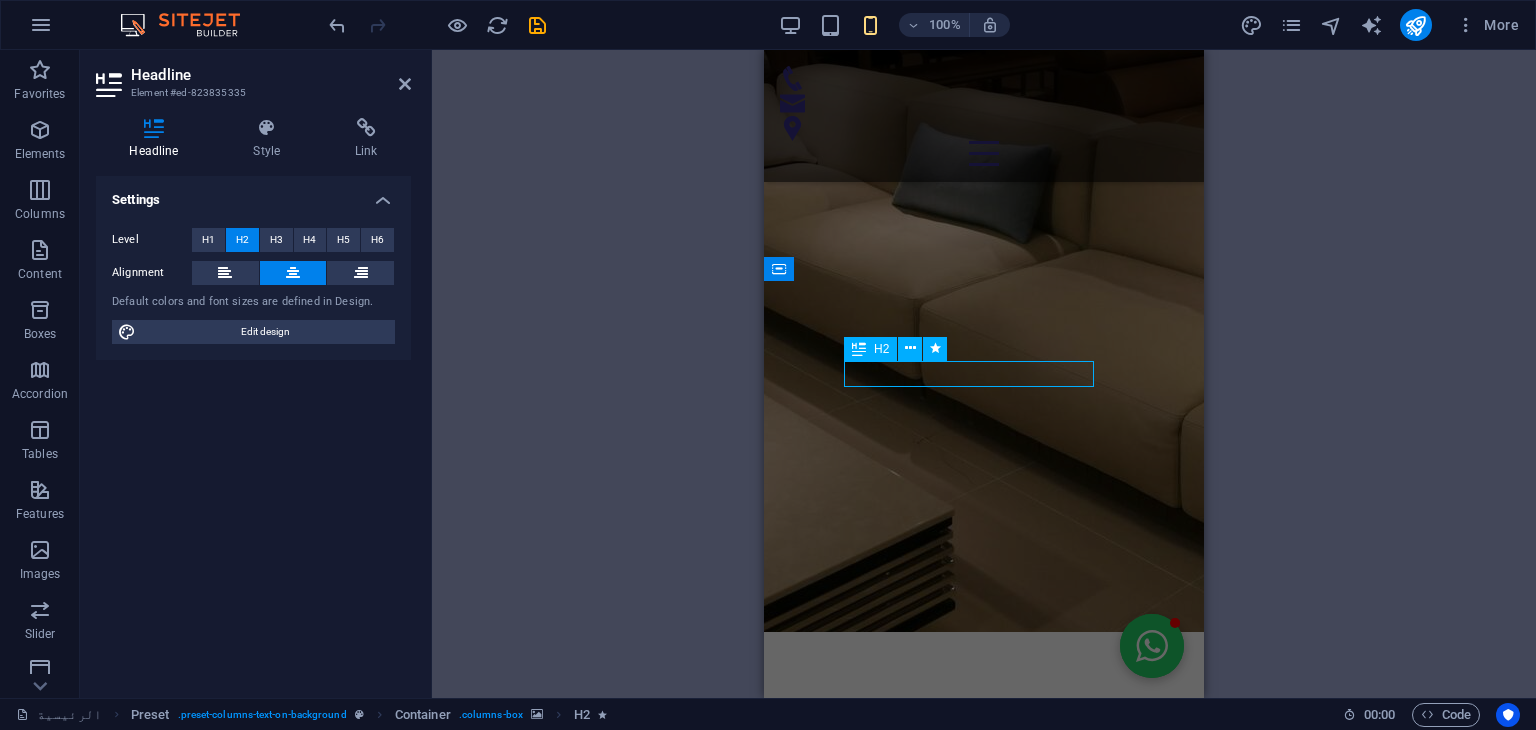 click on "من نحن" at bounding box center [984, 4789] 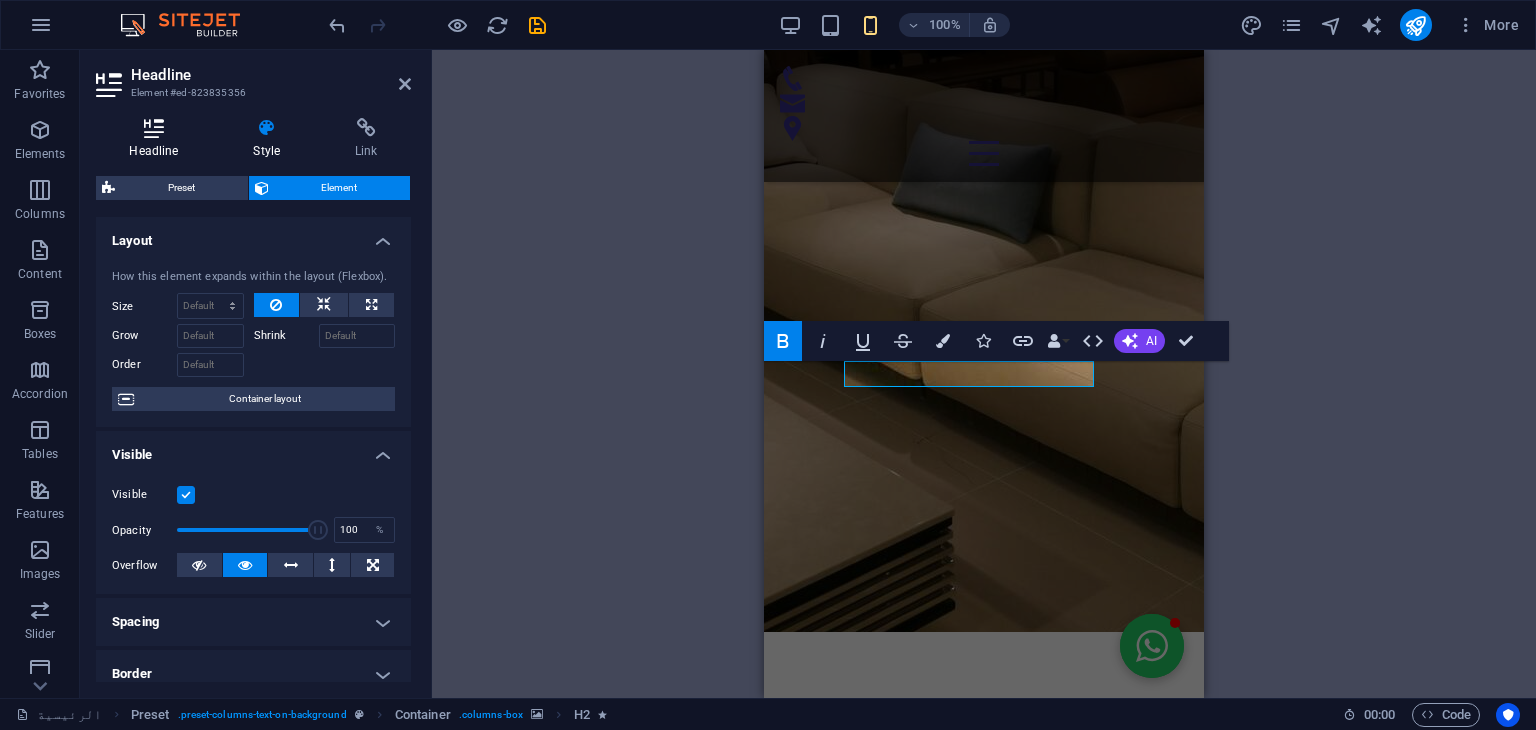 click at bounding box center [154, 128] 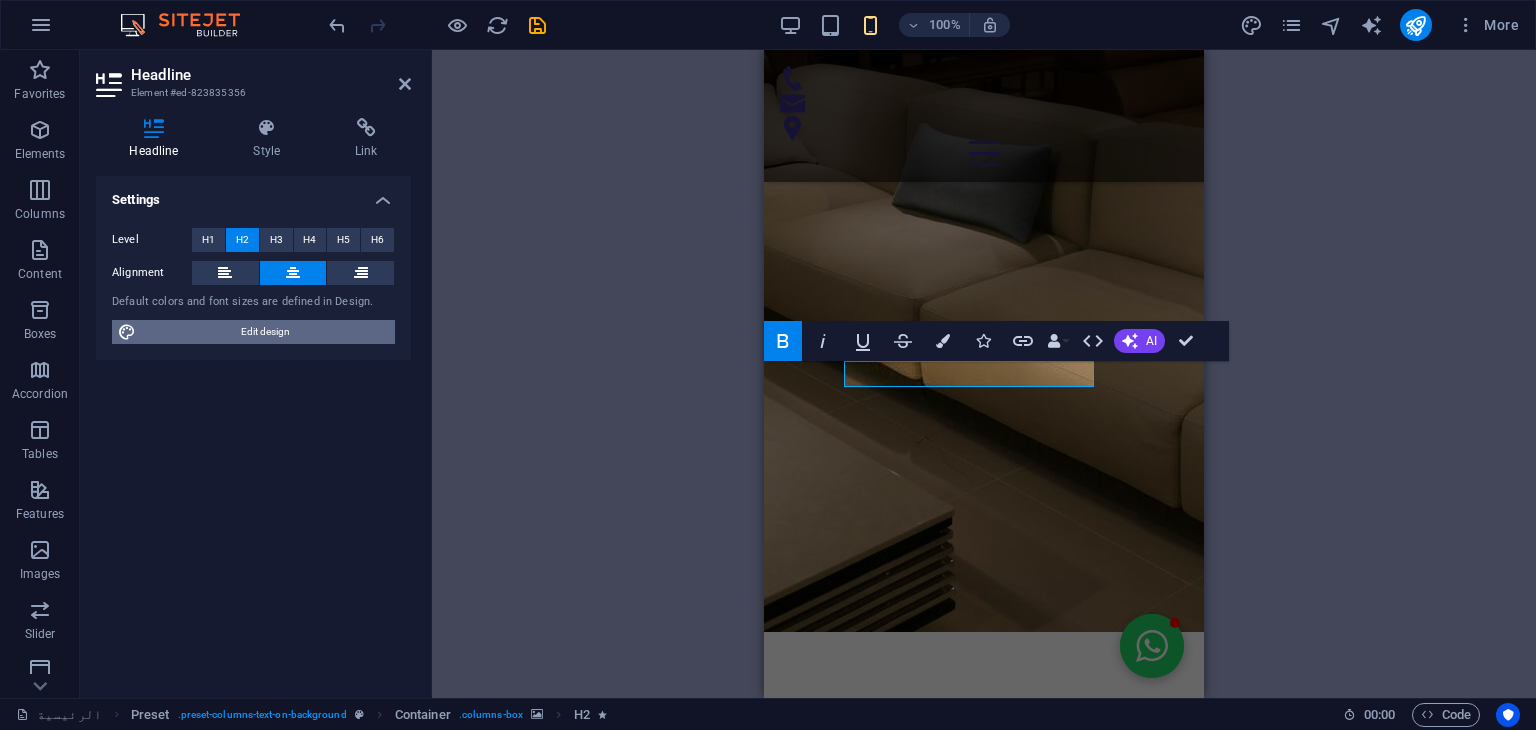 click on "Edit design" at bounding box center [265, 332] 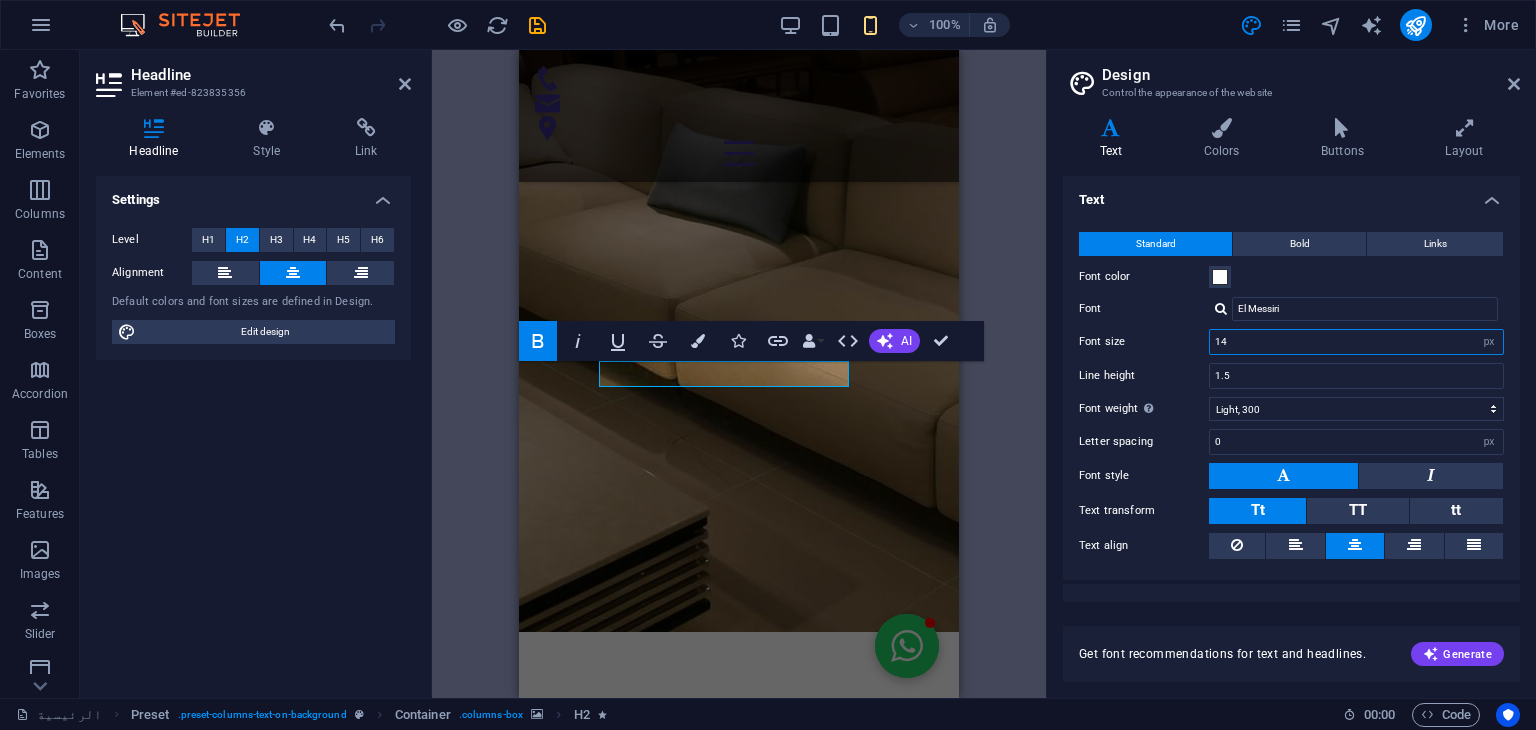 click on "14" at bounding box center [1356, 342] 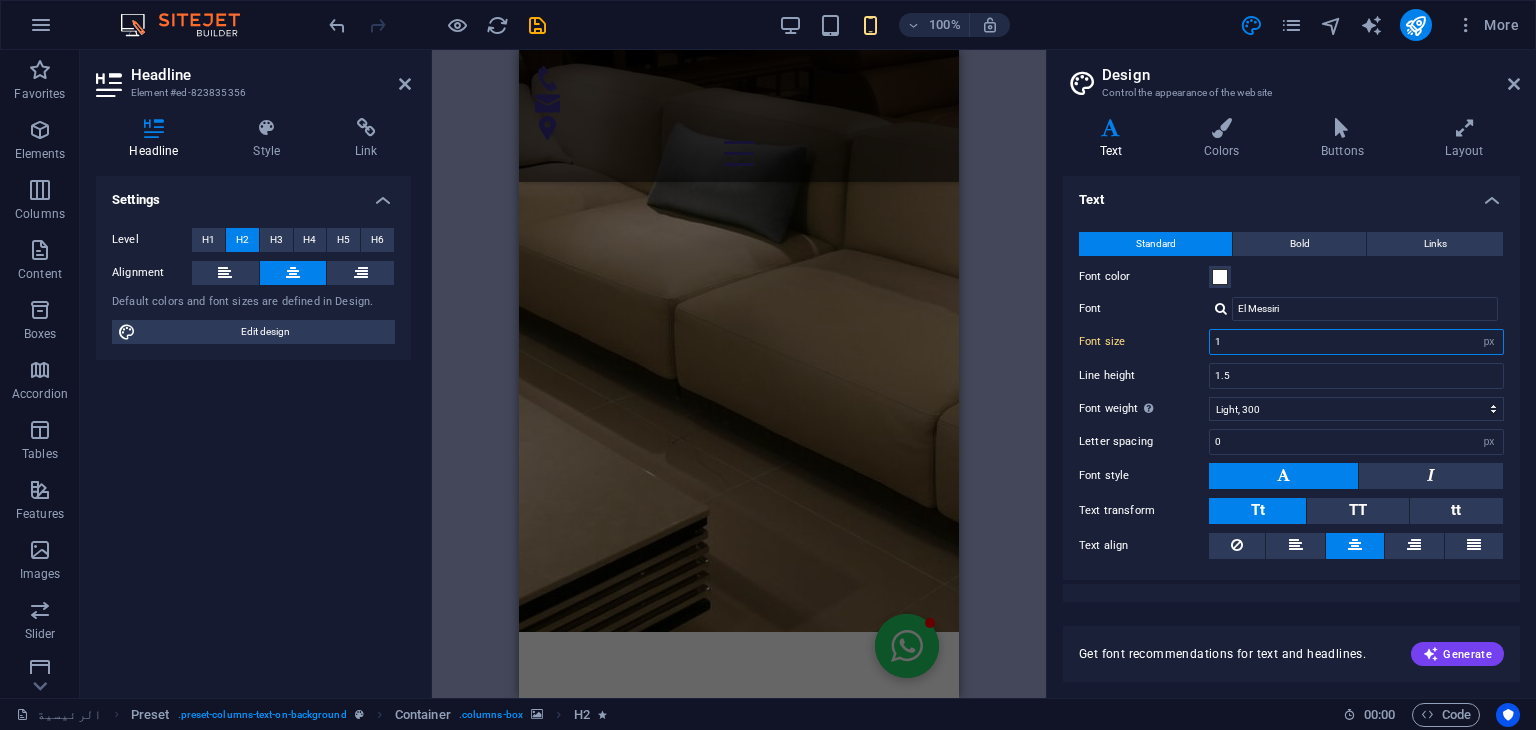 scroll, scrollTop: 2544, scrollLeft: 0, axis: vertical 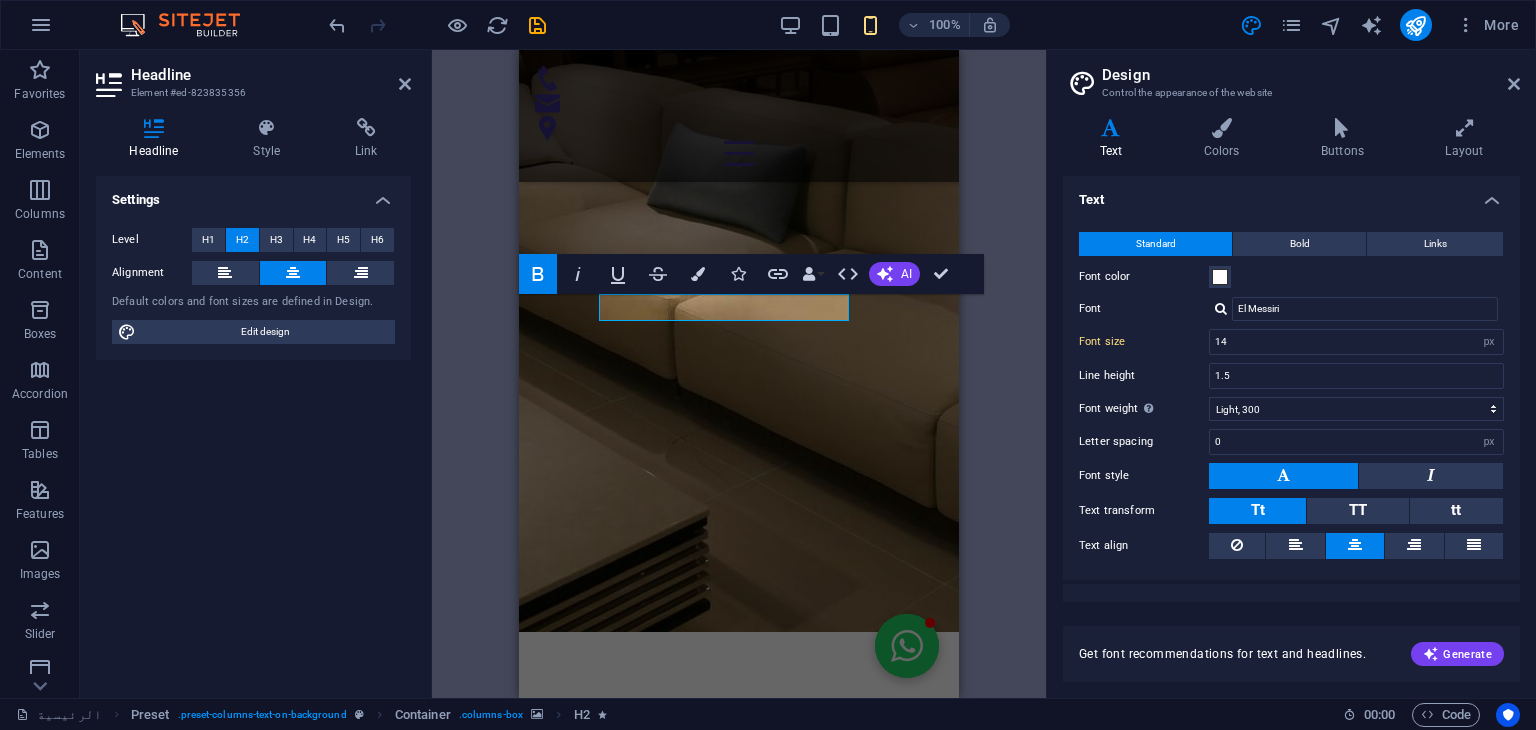 click on "H2   Banner   Banner   Container   Container   Text   Container   Container   Preset   Container   H3   Spacer   Spacer   Text   Preset   Text   Container   H4   Container   H3   Callout   Container   H2   Image   Container   Container   Preset   Spacer   Preset   Container   Preset   Text   Container   Icon   Preset   Footer Skadi   Logo   Spacer   H4   Container   H3   Spacer   Text   Container   Spacer   Spacer   Container   Text   Preset   Preset   Container   H2   Container   Text   Button   Container   Image   Container   Icon   Text   Spacer   H4   Menu Bar   Menu Bar   Container   Image   Spacer   Spacer   Spacer   Spacer   Container   Text   Icon   Container   Image   Icon   Preset   Container   Container   Text   Spacer   H3   Preset   Container   Container   Text   Preset   Container   H3   Spacer   Spacer   Spacer   H1   Container   Button   Spacer   Container   Image   Icon   WhatsApp   Spacer   Image   Image   Spacer   Spacer   Container   Image   Preset   Image   Placeholder" at bounding box center (739, 374) 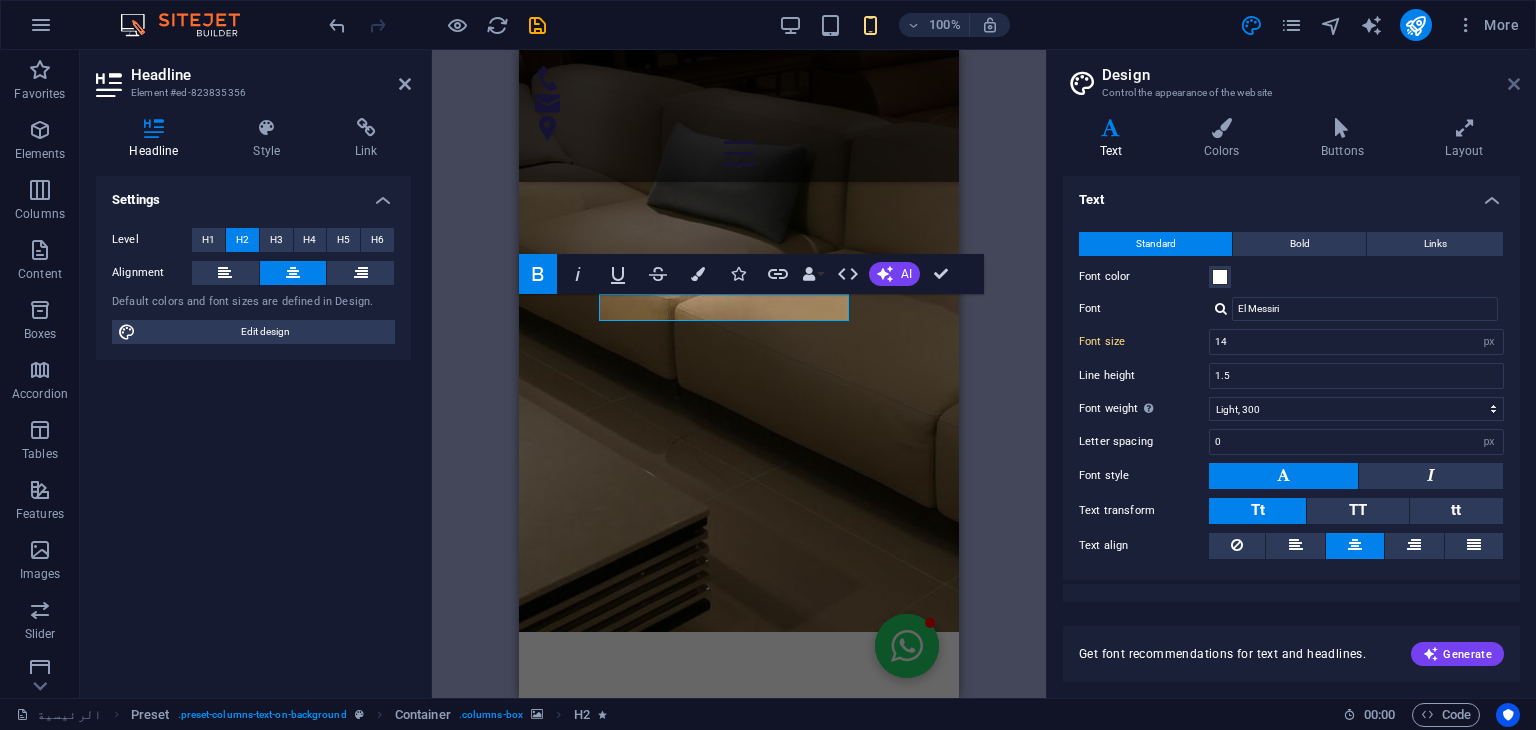 click at bounding box center (1514, 84) 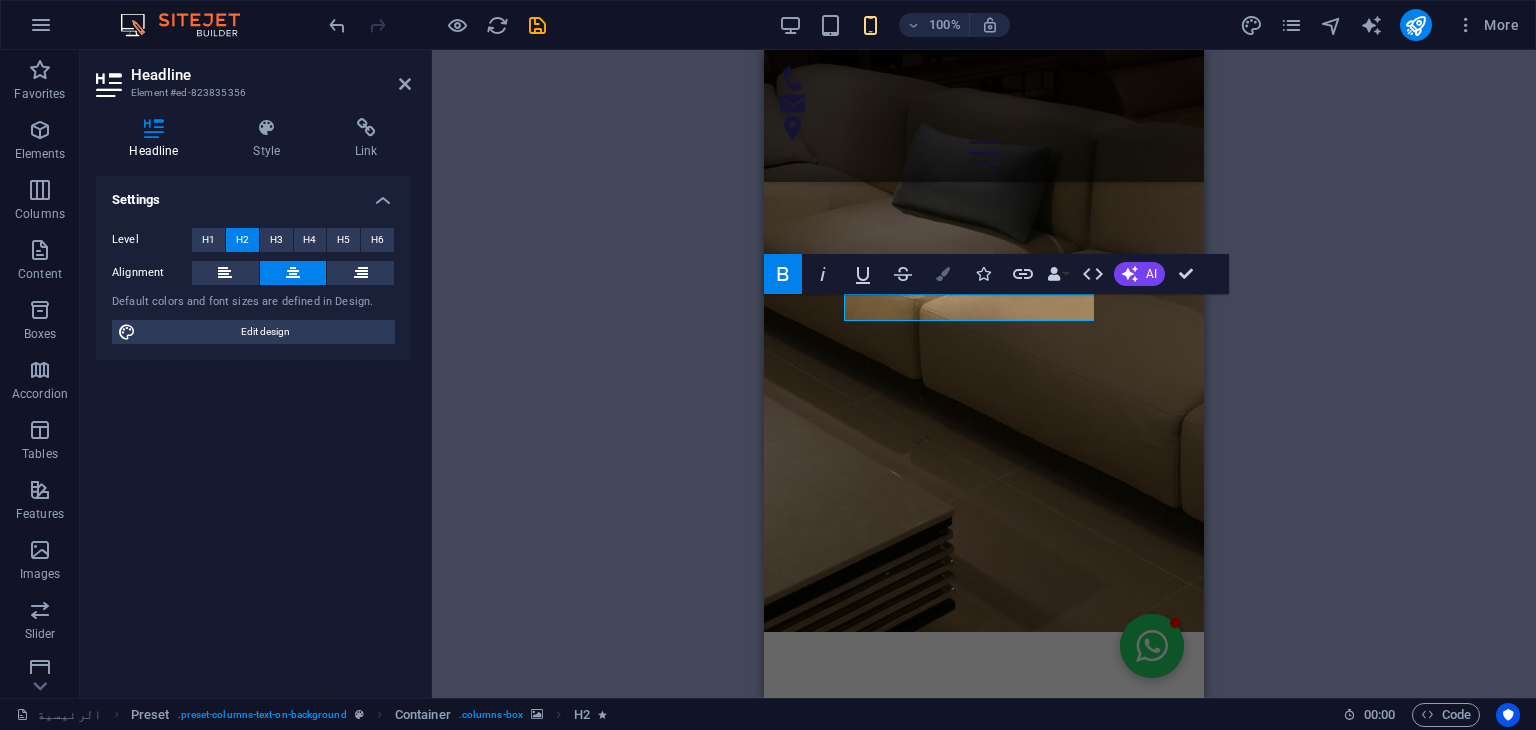 click at bounding box center (943, 274) 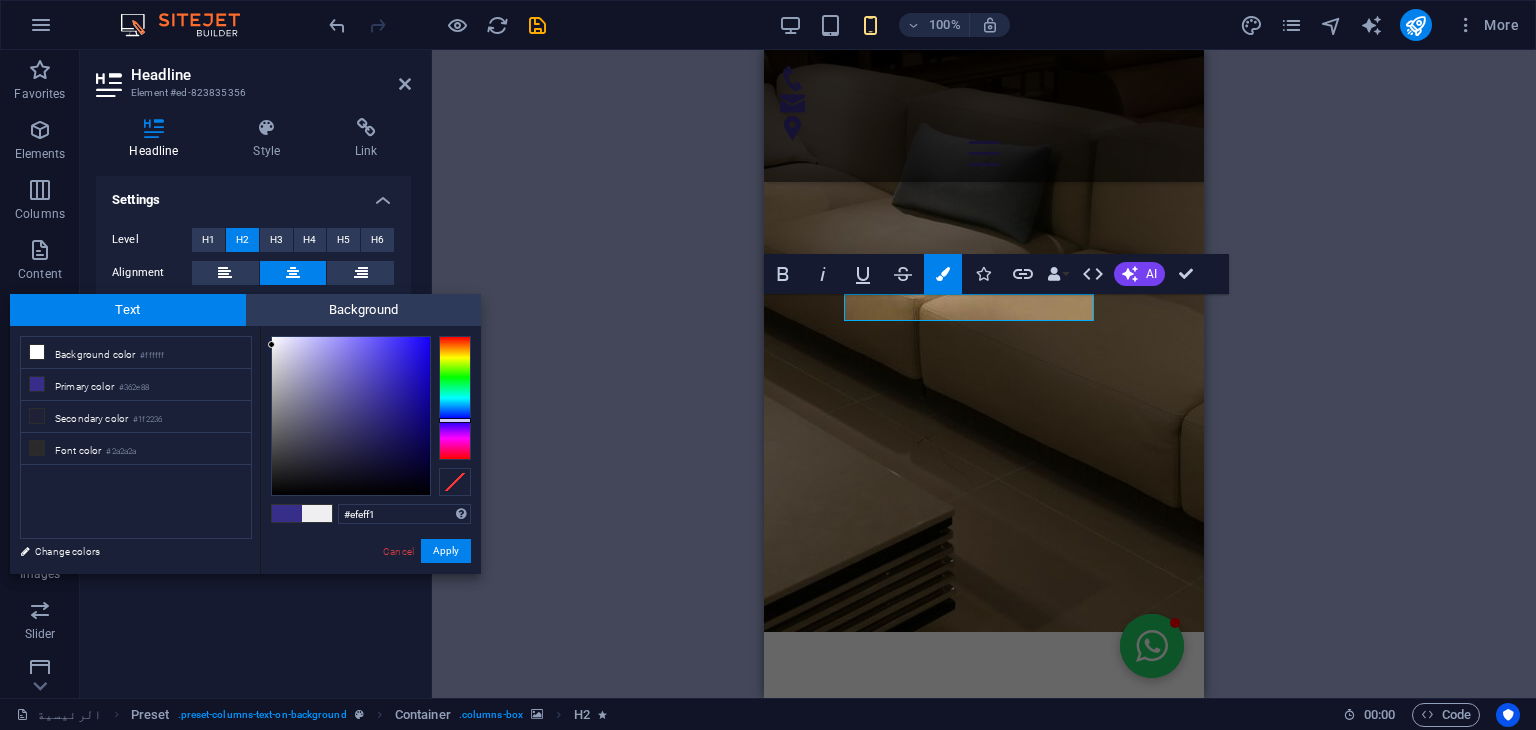 type on "#f1f1f1" 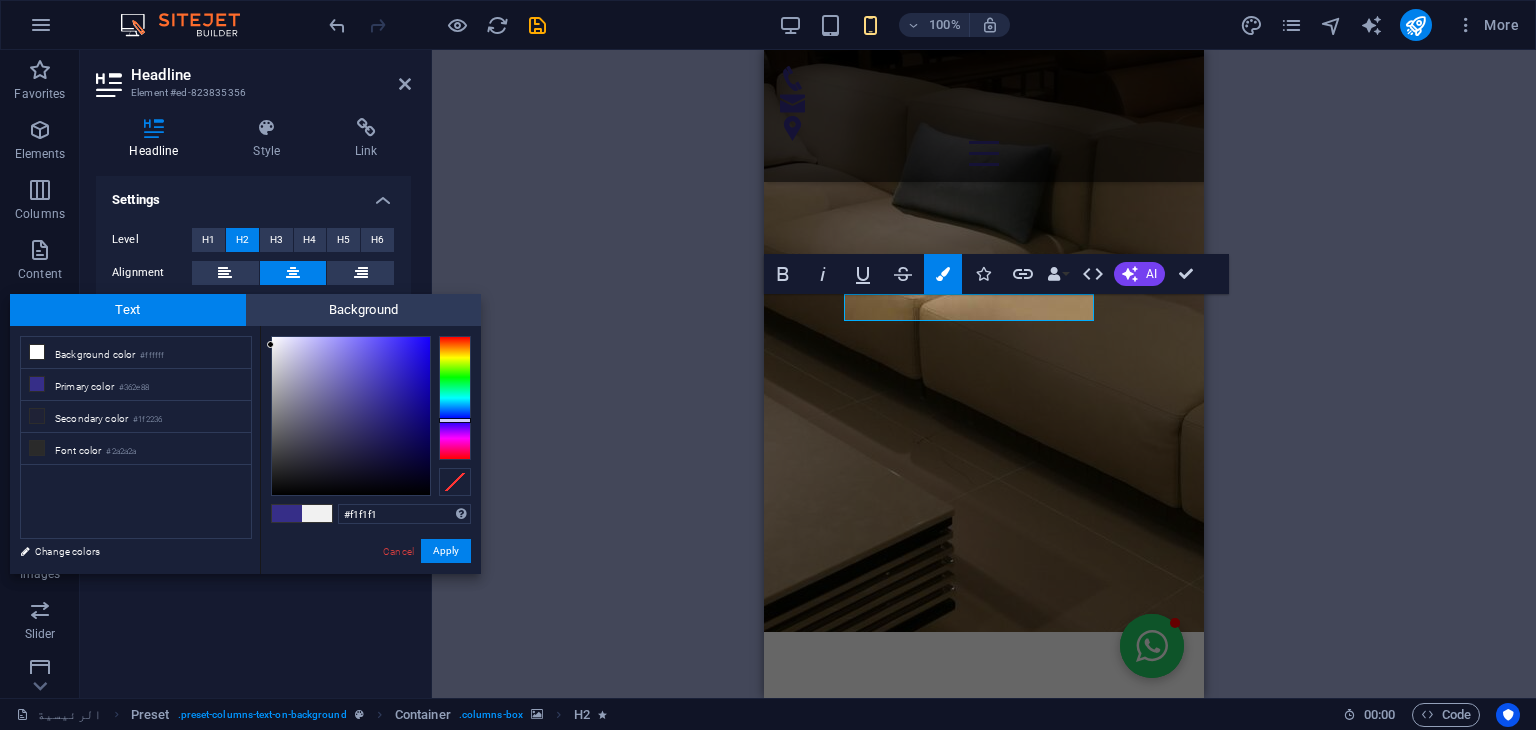 drag, startPoint x: 372, startPoint y: 406, endPoint x: 267, endPoint y: 345, distance: 121.433105 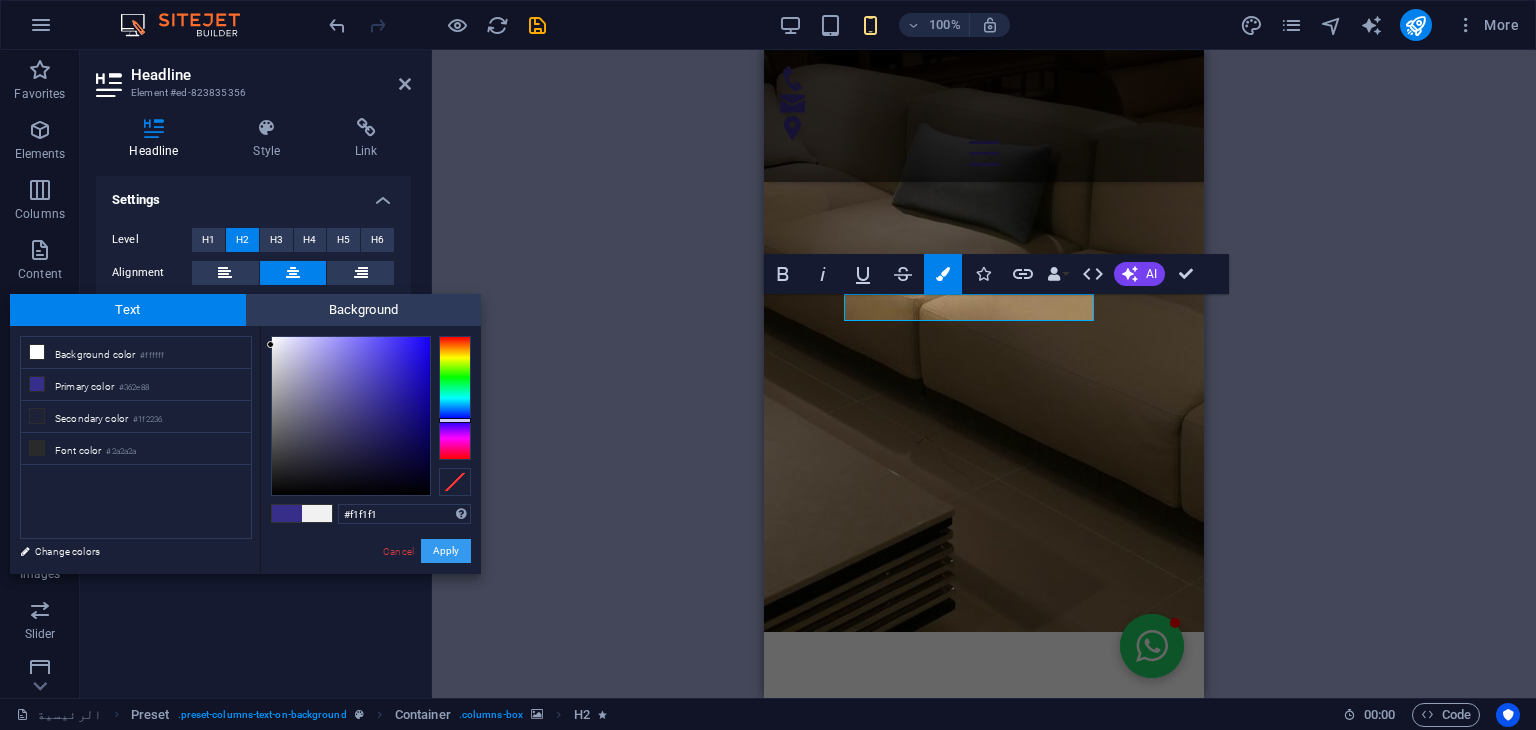 click on "Apply" at bounding box center [446, 551] 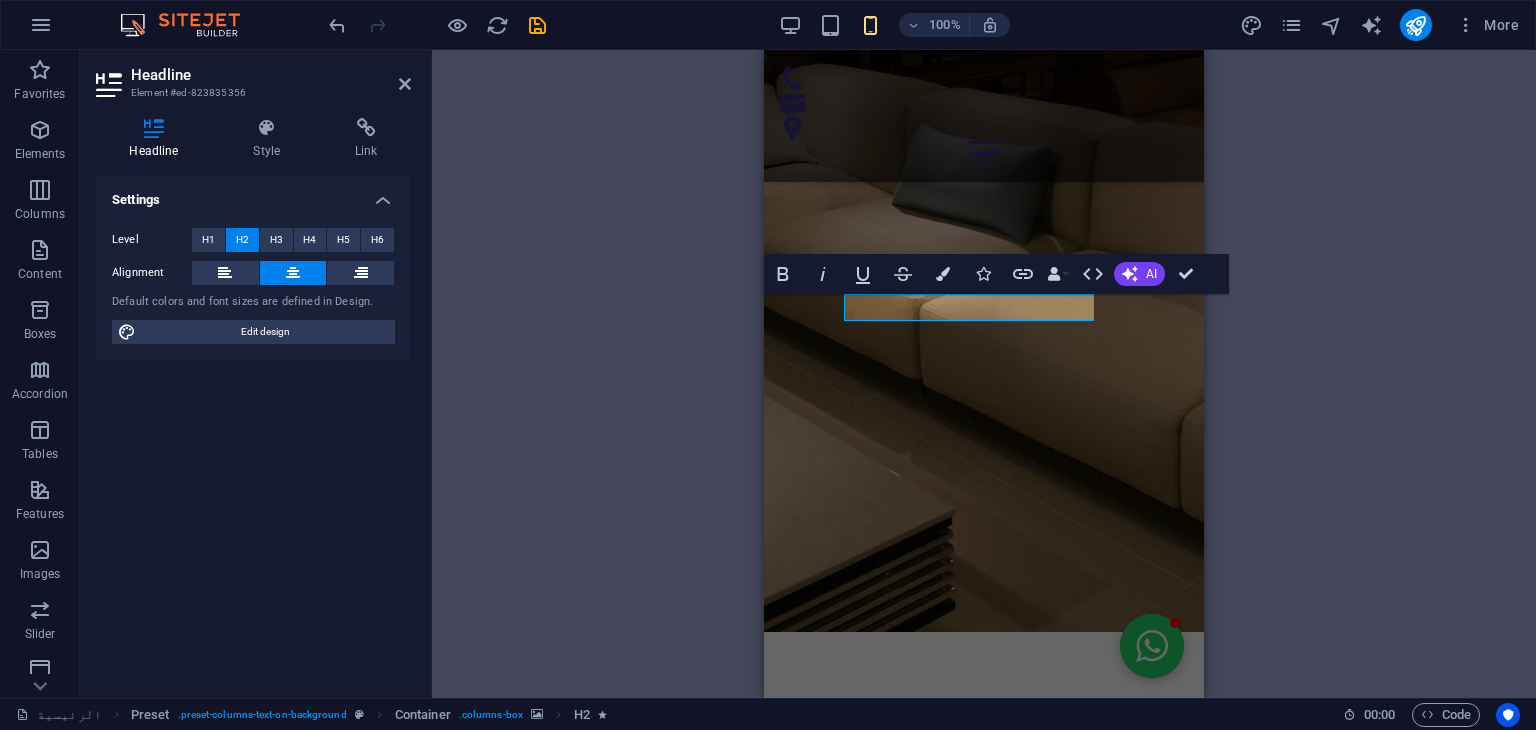click at bounding box center (984, 4403) 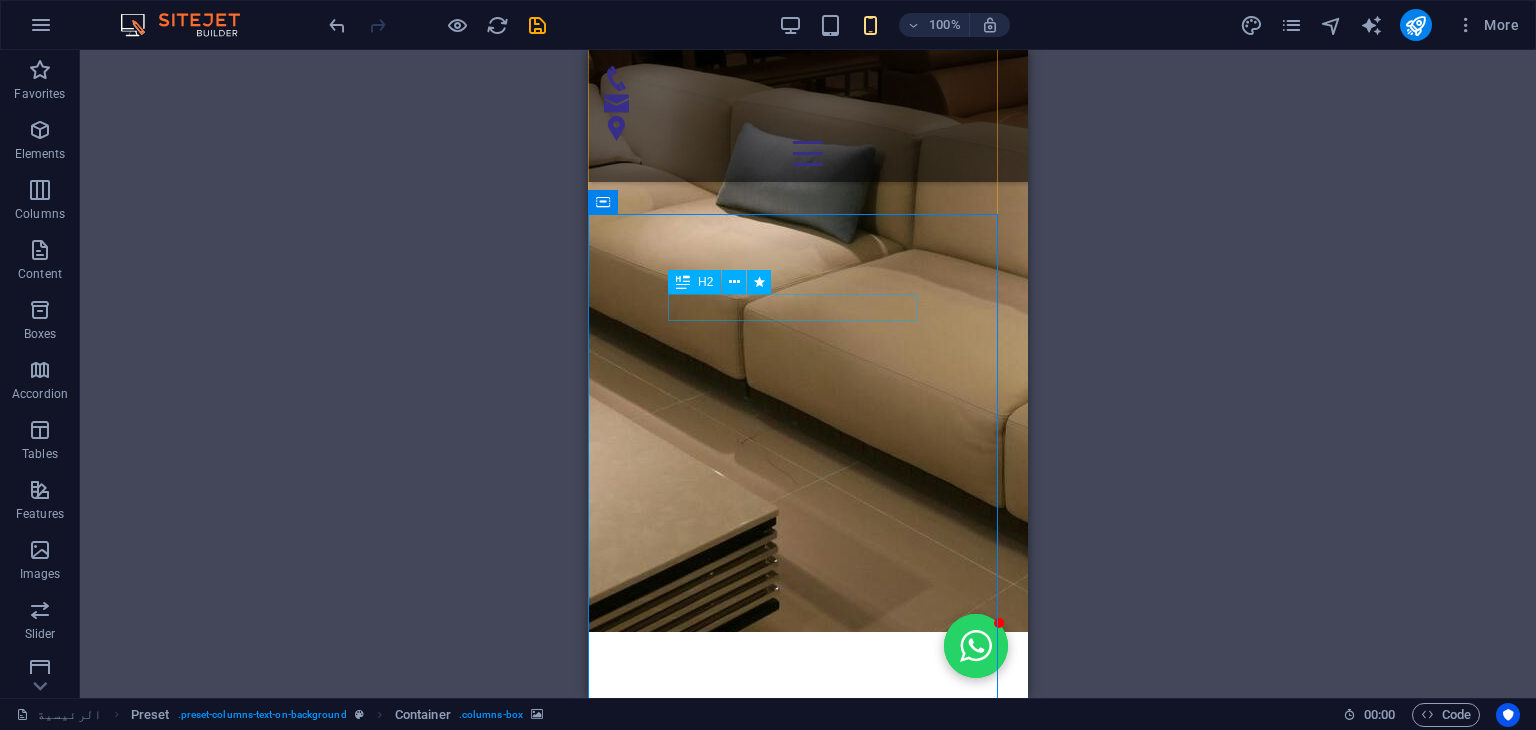 click on "من نحن" at bounding box center [808, 4789] 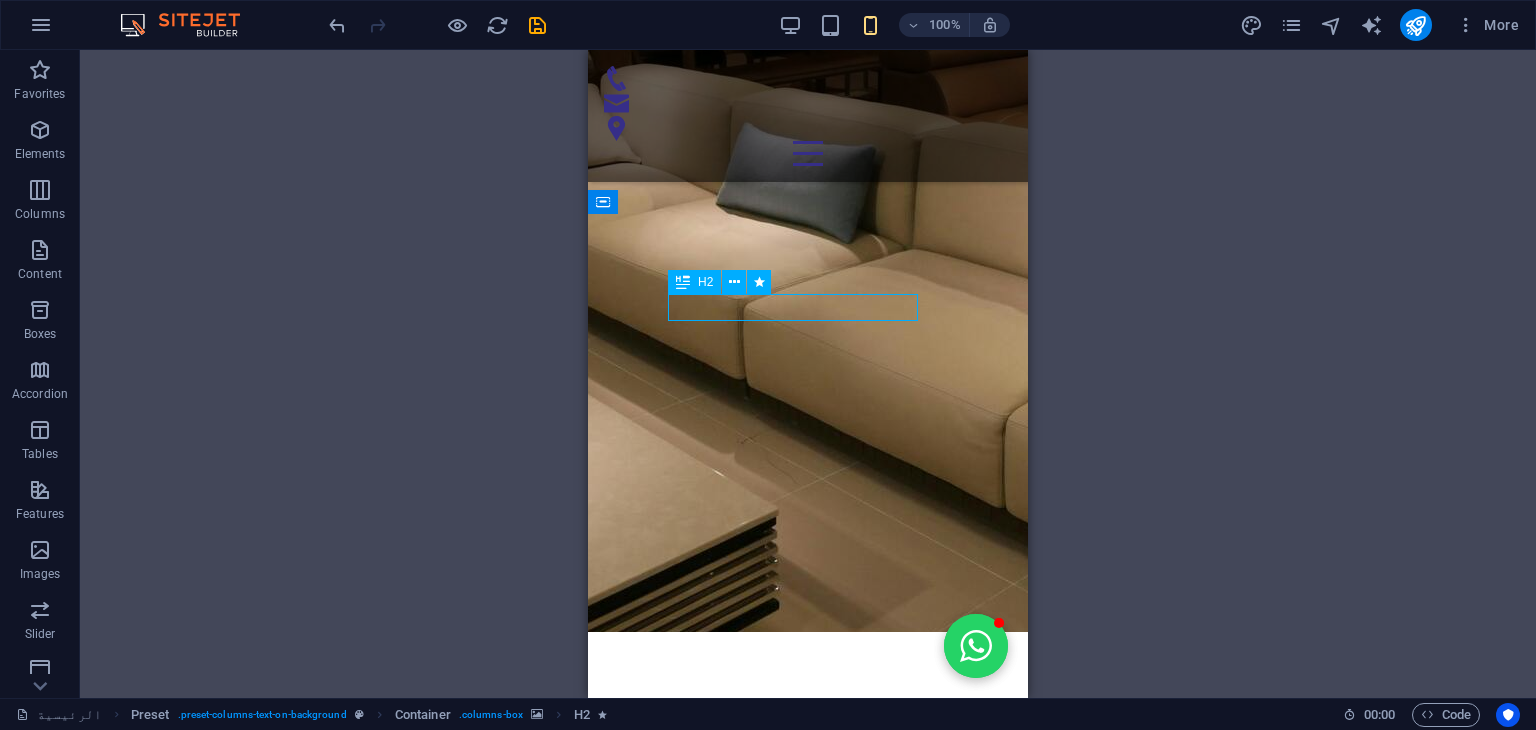click on "من نحن" at bounding box center [808, 4789] 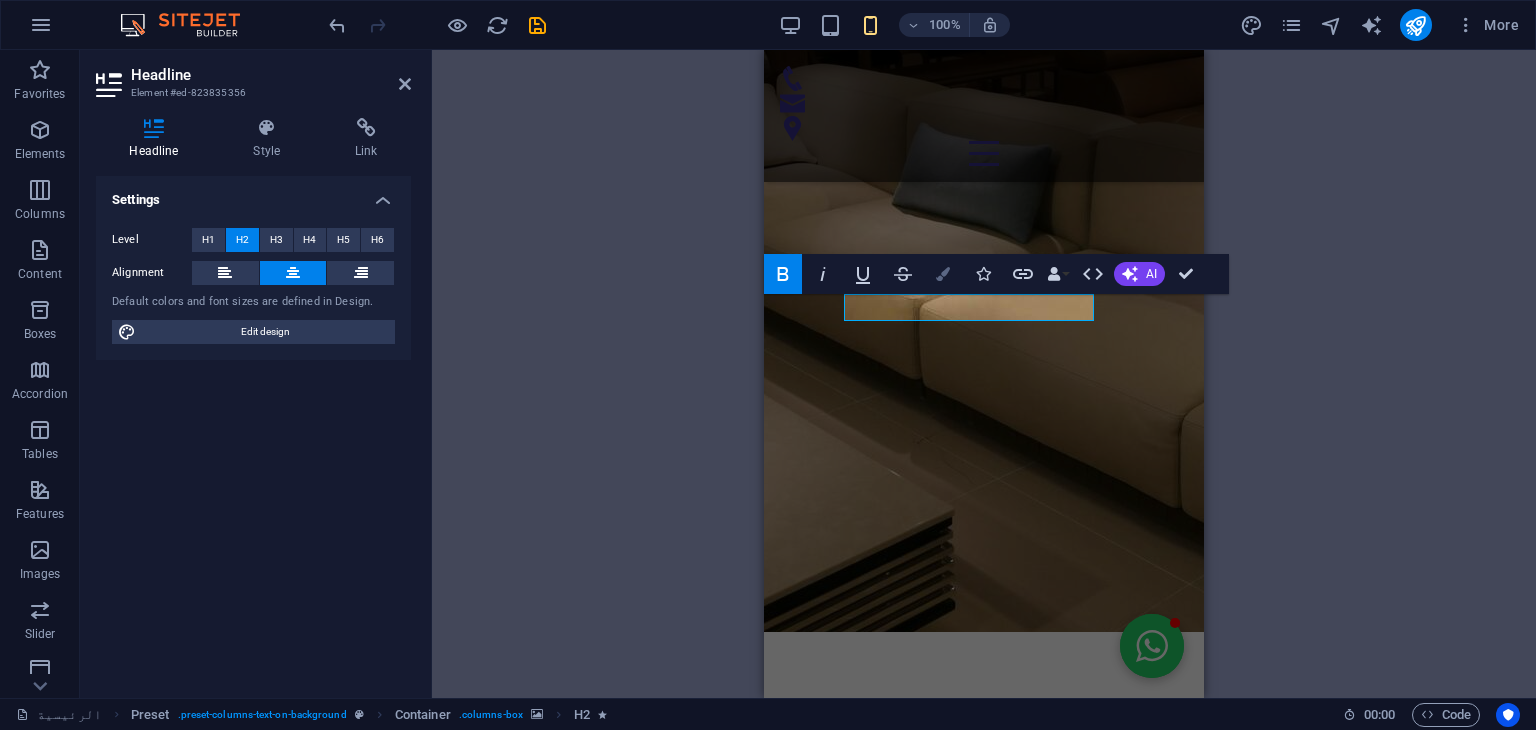 click on "Colors" at bounding box center [943, 274] 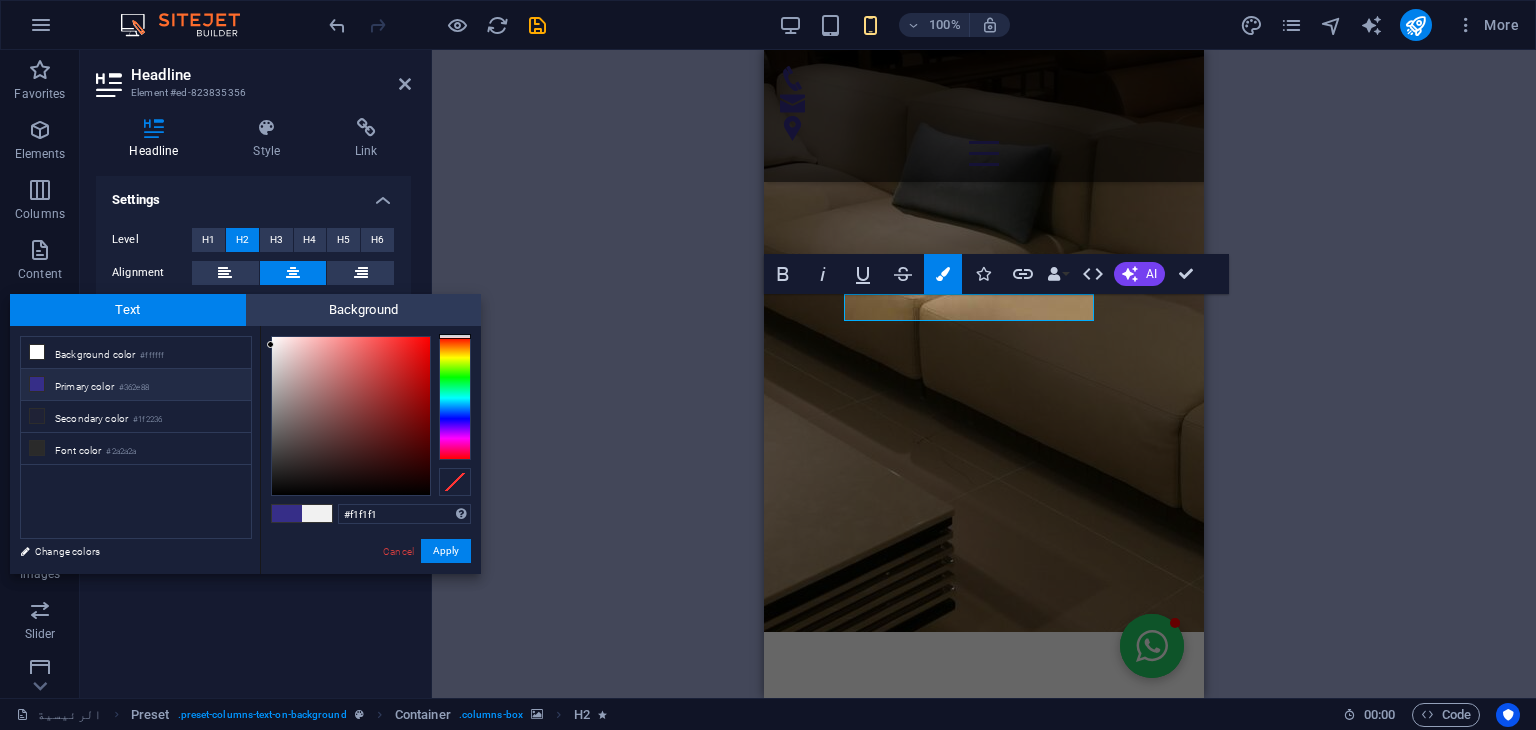 click at bounding box center (455, 398) 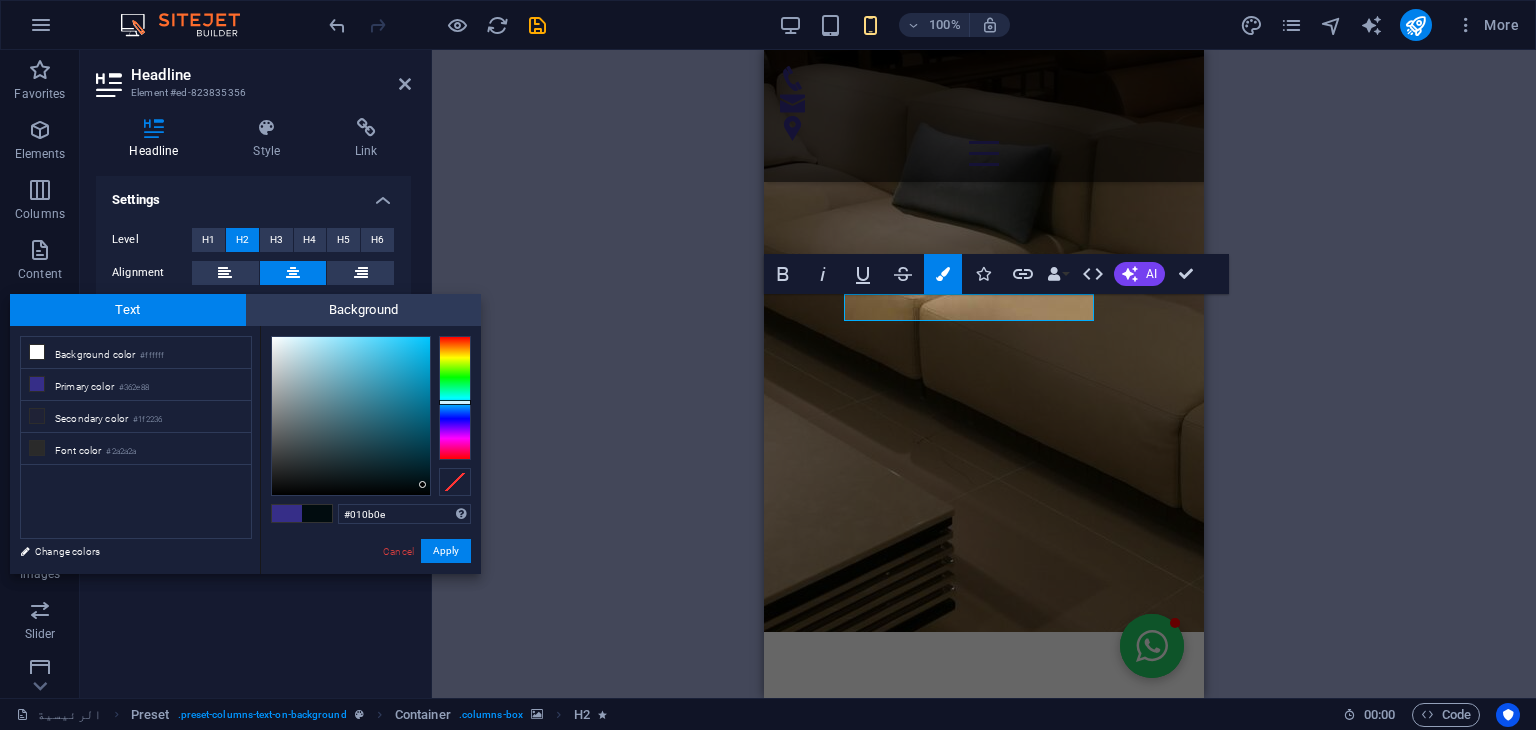 type on "#000a0c" 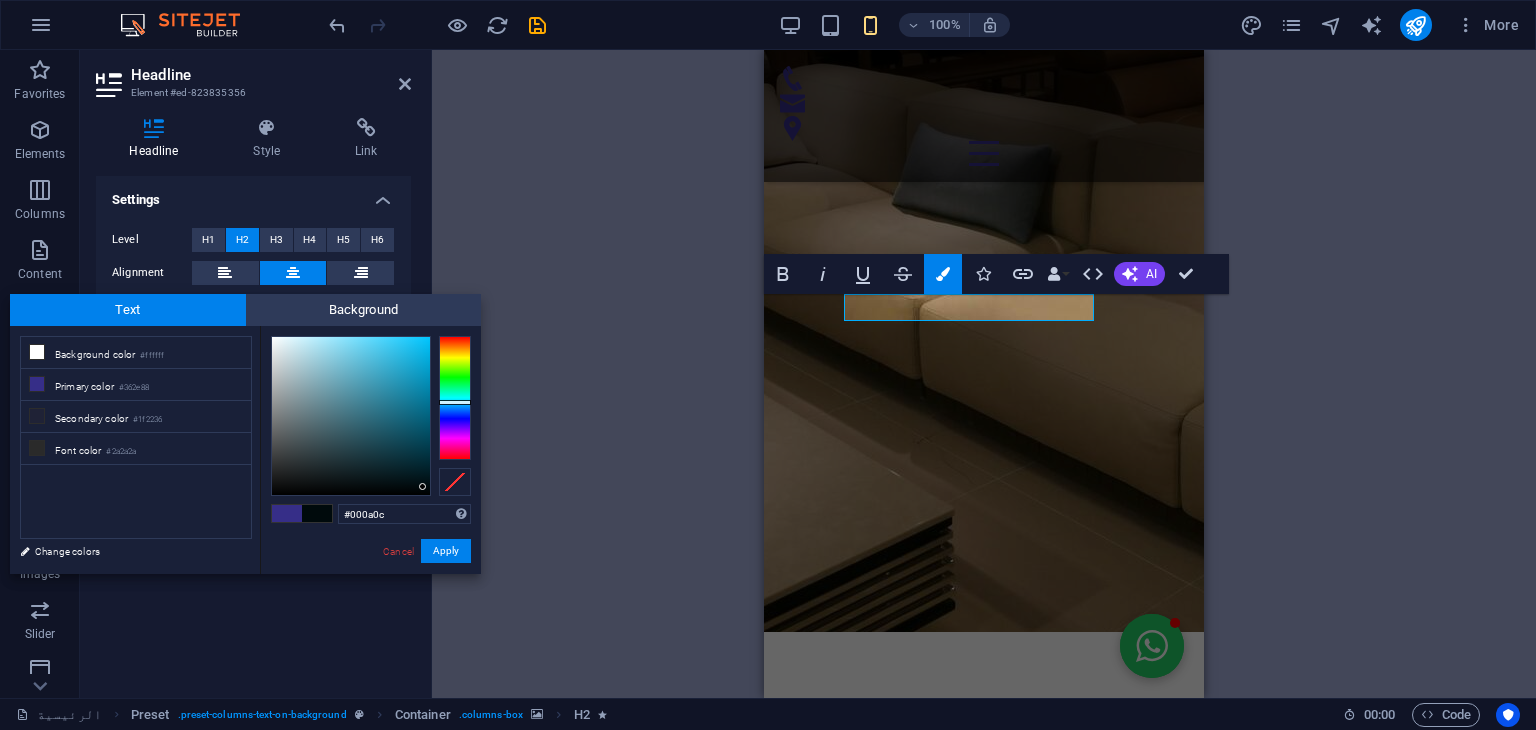 drag, startPoint x: 403, startPoint y: 390, endPoint x: 423, endPoint y: 487, distance: 99.0404 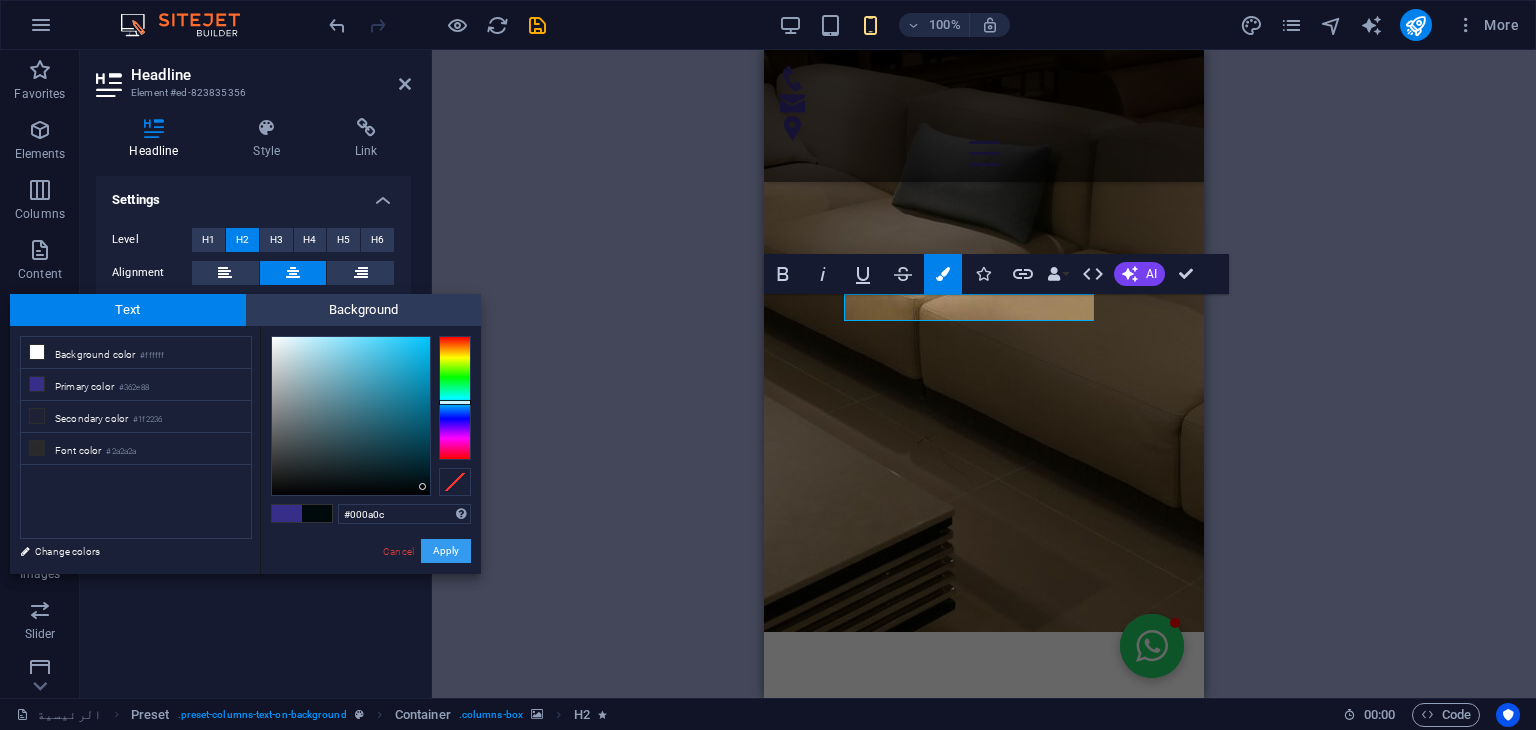 click on "Apply" at bounding box center (446, 551) 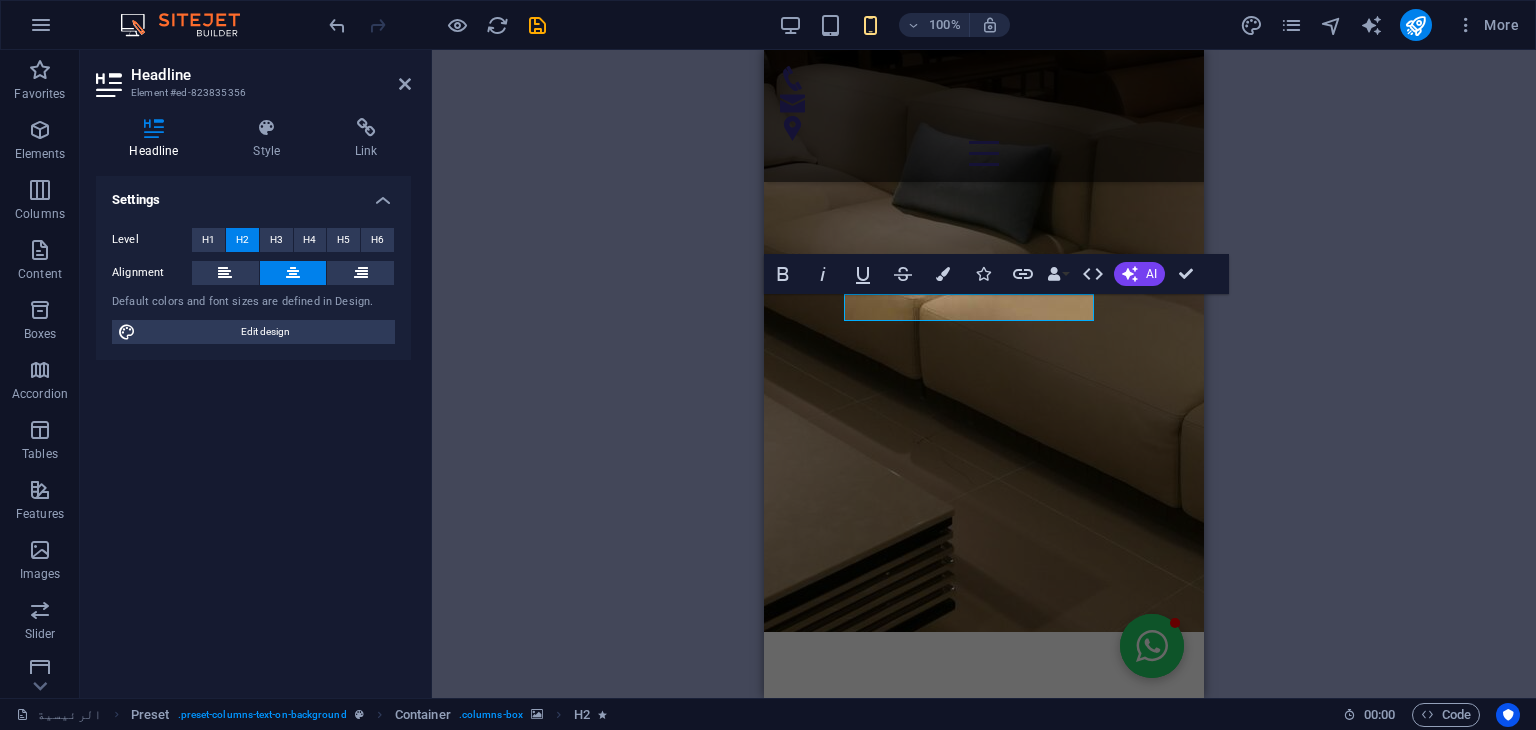 click on "H2   Banner   Banner   Container   Container   Text   Container   Container   Preset   Container   H3   Spacer   Spacer   Text   Preset   Text   Container   H4   Container   H3   Callout   Container   H2   Image   Container   Container   Preset   Spacer   Preset   Container   Preset   Text   Container   Icon   Preset   Footer Skadi   Logo   Spacer   H4   Container   H3   Spacer   Text   Container   Spacer   Spacer   Container   Text   Preset   Preset   Container   H2   Container   Text   Button   Container   Image   Container   Icon   Text   Spacer   H4   Menu Bar   Menu Bar   Container   Image   Spacer   Spacer   Spacer   Spacer   Container   Text   Icon   Container   Image   Icon   Preset   Container   Container   Text   Spacer   H3   Preset   Container   Container   Text   Preset   Container   H3   Spacer   Spacer   Spacer   H1   Container   Button   Spacer   Container   Image   Icon   WhatsApp   Spacer   Image   Image   Spacer   Spacer   Container   Image   Preset   Image   Placeholder" at bounding box center (984, 374) 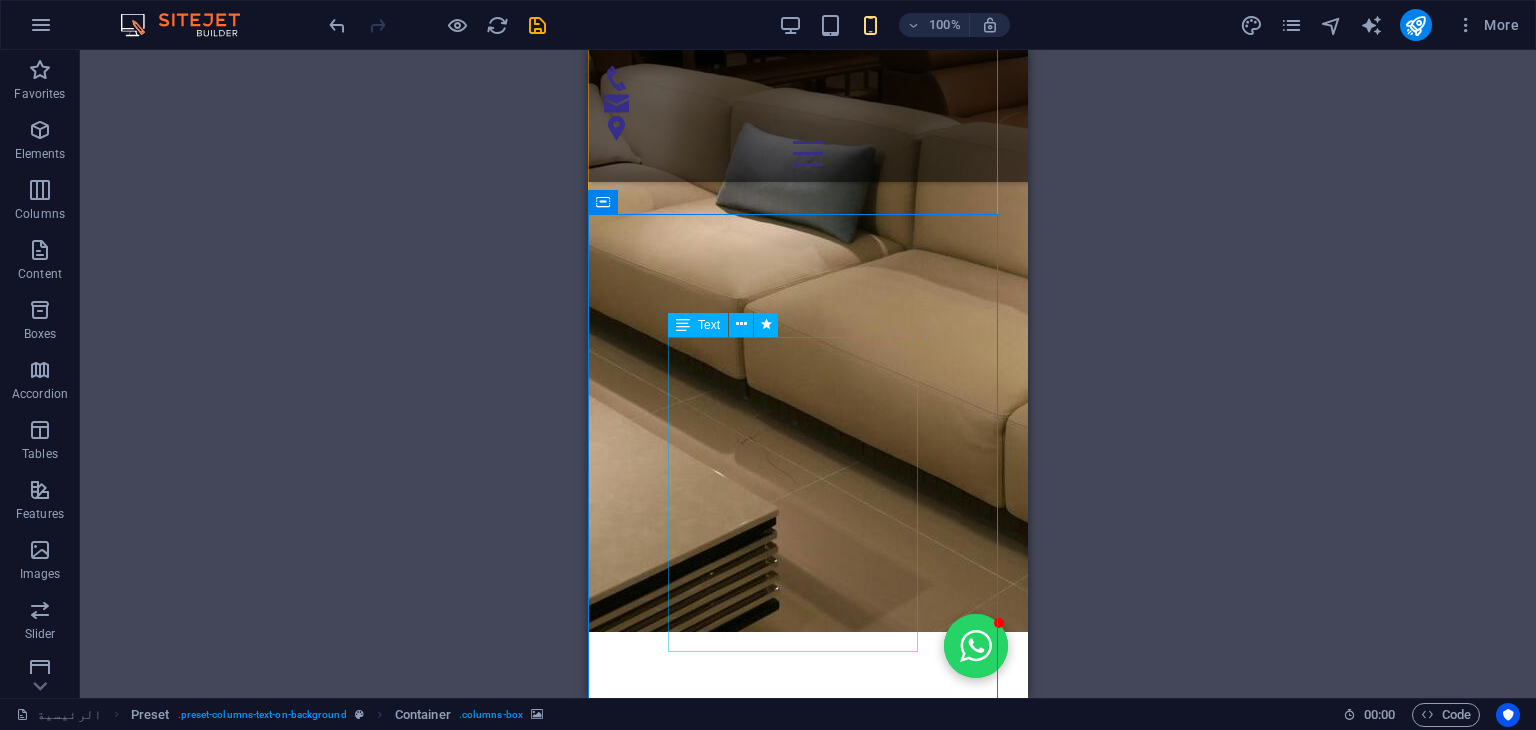 drag, startPoint x: 592, startPoint y: 381, endPoint x: 768, endPoint y: 381, distance: 176 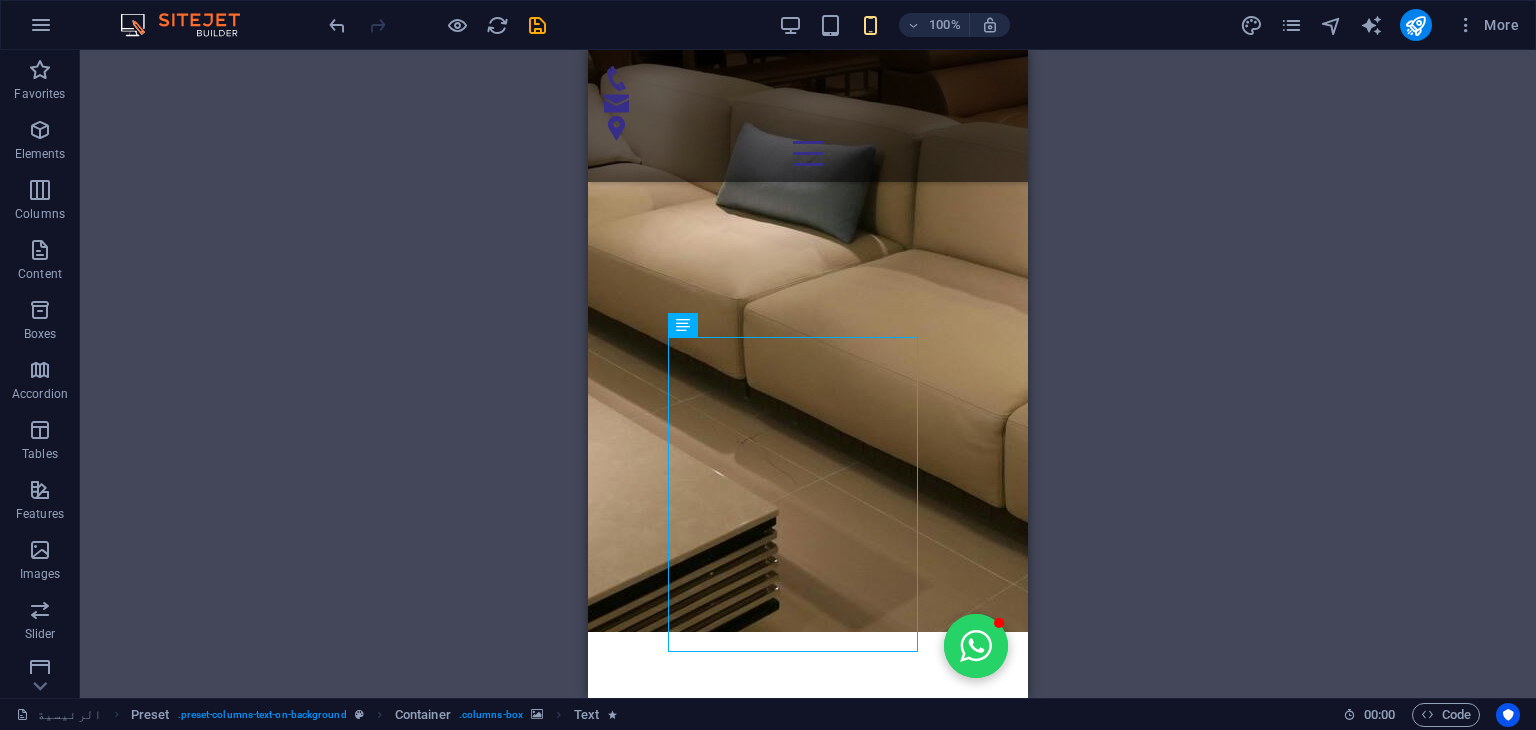 click on "H2   Banner   Banner   Container   Container   Text   Container   Container   Preset   Container   H3   Spacer   Spacer   Text   Preset   Text   Container   H4   Container   H3   Callout   Container   H2   Image   Container   Container   Preset   Spacer   Preset   Container   Preset   Text   Container   Icon   Preset   Footer Skadi   Logo   Spacer   H4   Container   H3   Spacer   Text   Container   Spacer   Spacer   Container   Text   Preset   Preset   Container   H2   Container   Text   Button   Container   Image   Container   Icon   Text   Spacer   H4   Menu Bar   Menu Bar   Container   Image   Spacer   Spacer   Spacer   Spacer   Container   Text   Icon   Container   Image   Icon   Preset   Container   Container   Text   Spacer   H3   Preset   Container   Container   Text   Preset   Container   H3   Spacer   Spacer   Spacer   H1   Container   Button   Spacer   Container   Image   Icon   WhatsApp   Spacer   Image   Image   Spacer   Spacer   Container   Image   Preset   Image   Placeholder" at bounding box center [808, 374] 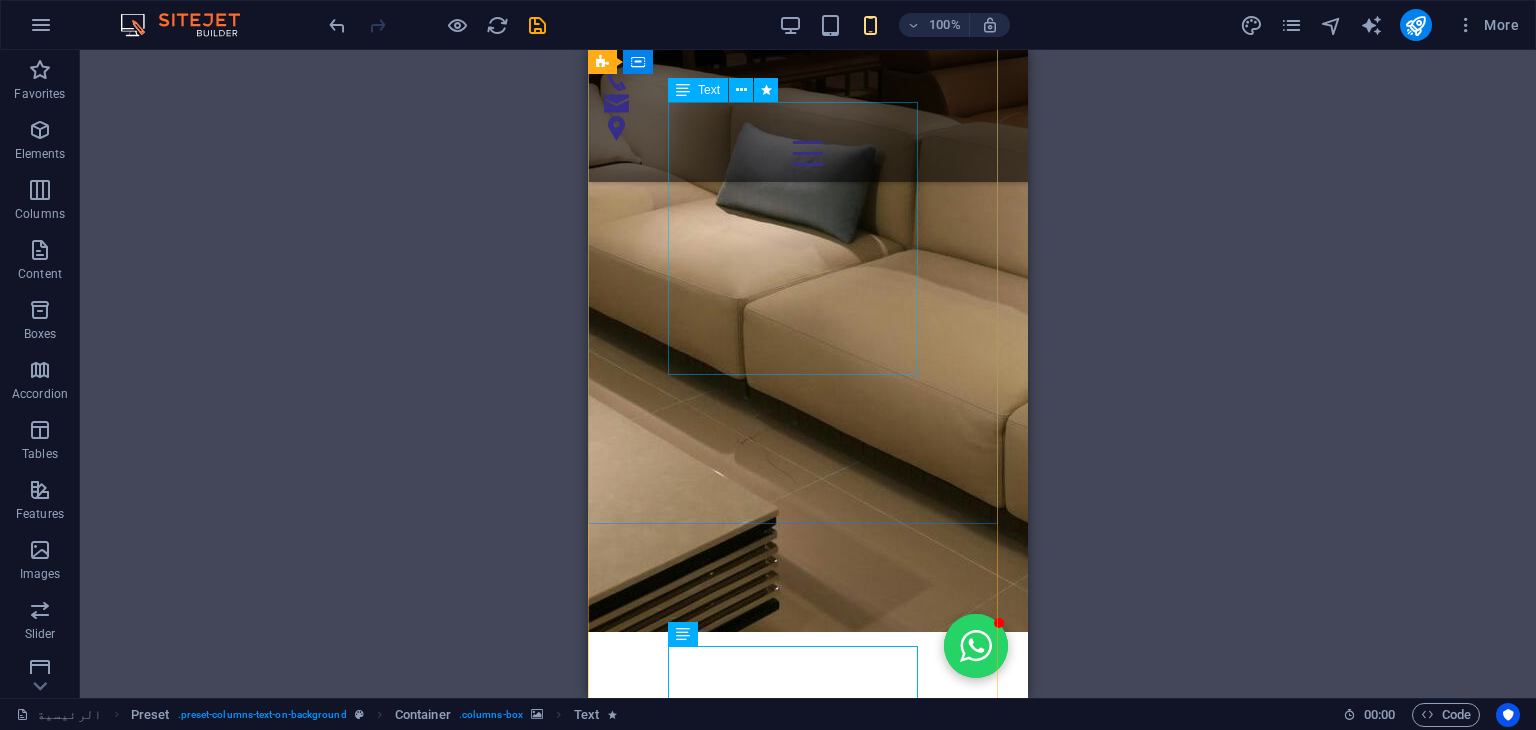 scroll, scrollTop: 2671, scrollLeft: 0, axis: vertical 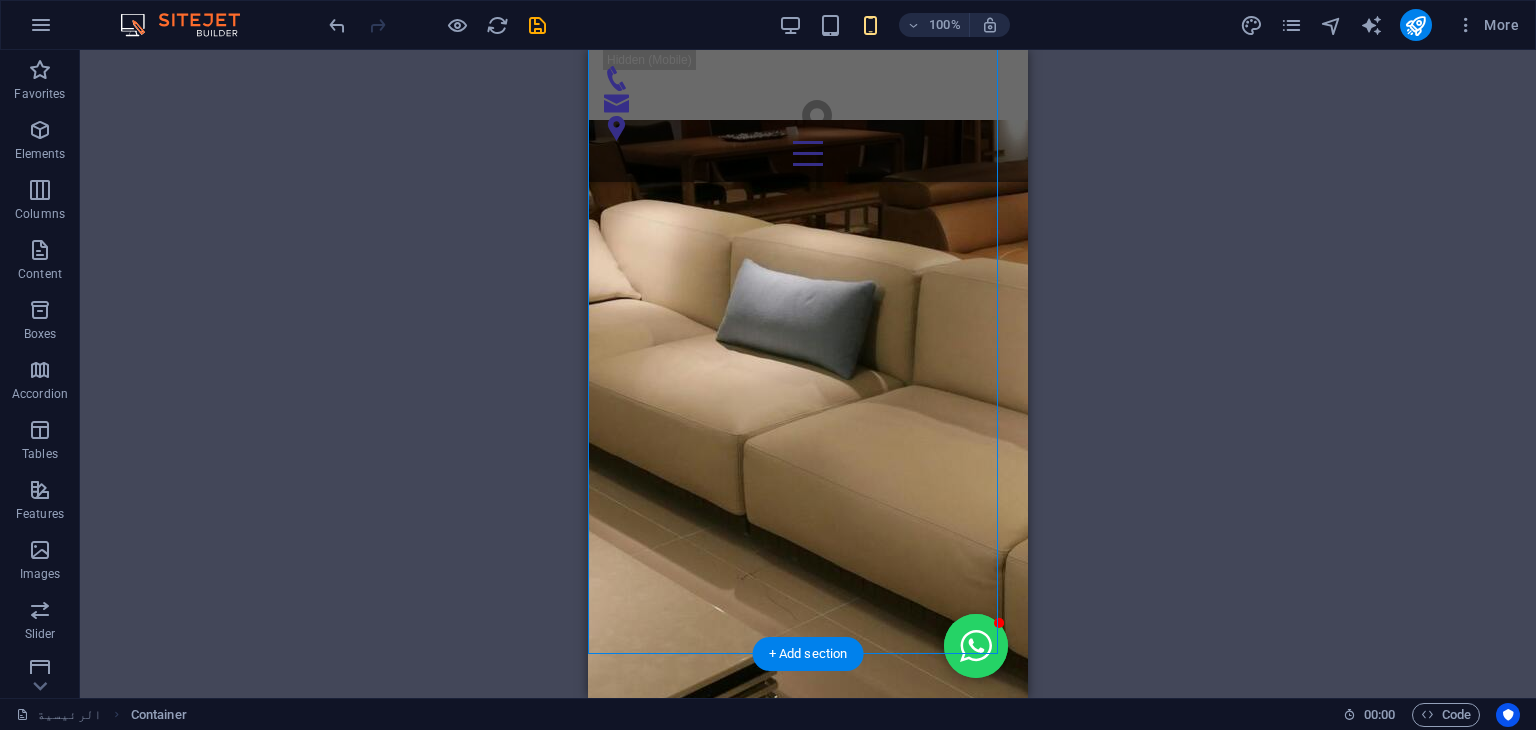 drag, startPoint x: 689, startPoint y: 309, endPoint x: 694, endPoint y: 332, distance: 23.537205 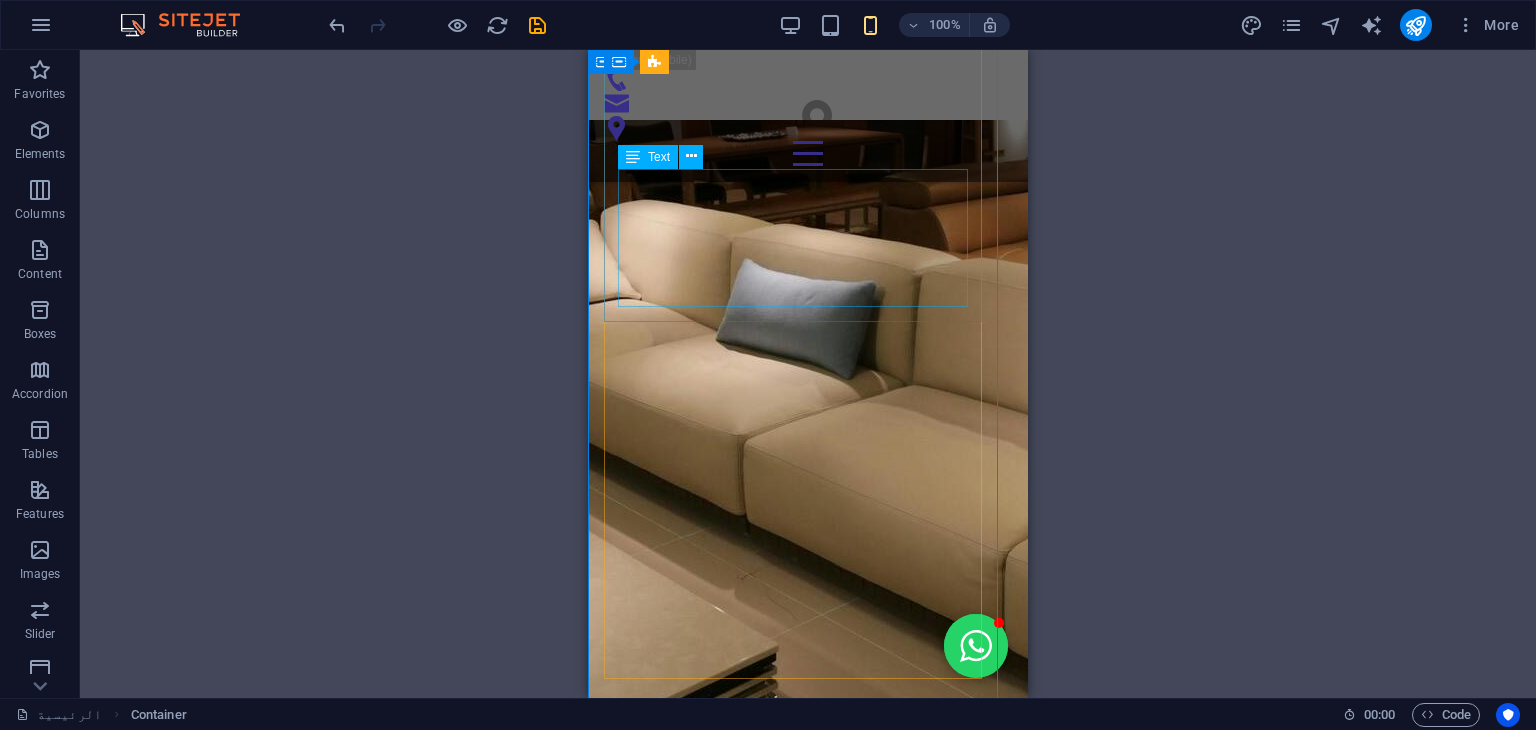 scroll, scrollTop: 1912, scrollLeft: 0, axis: vertical 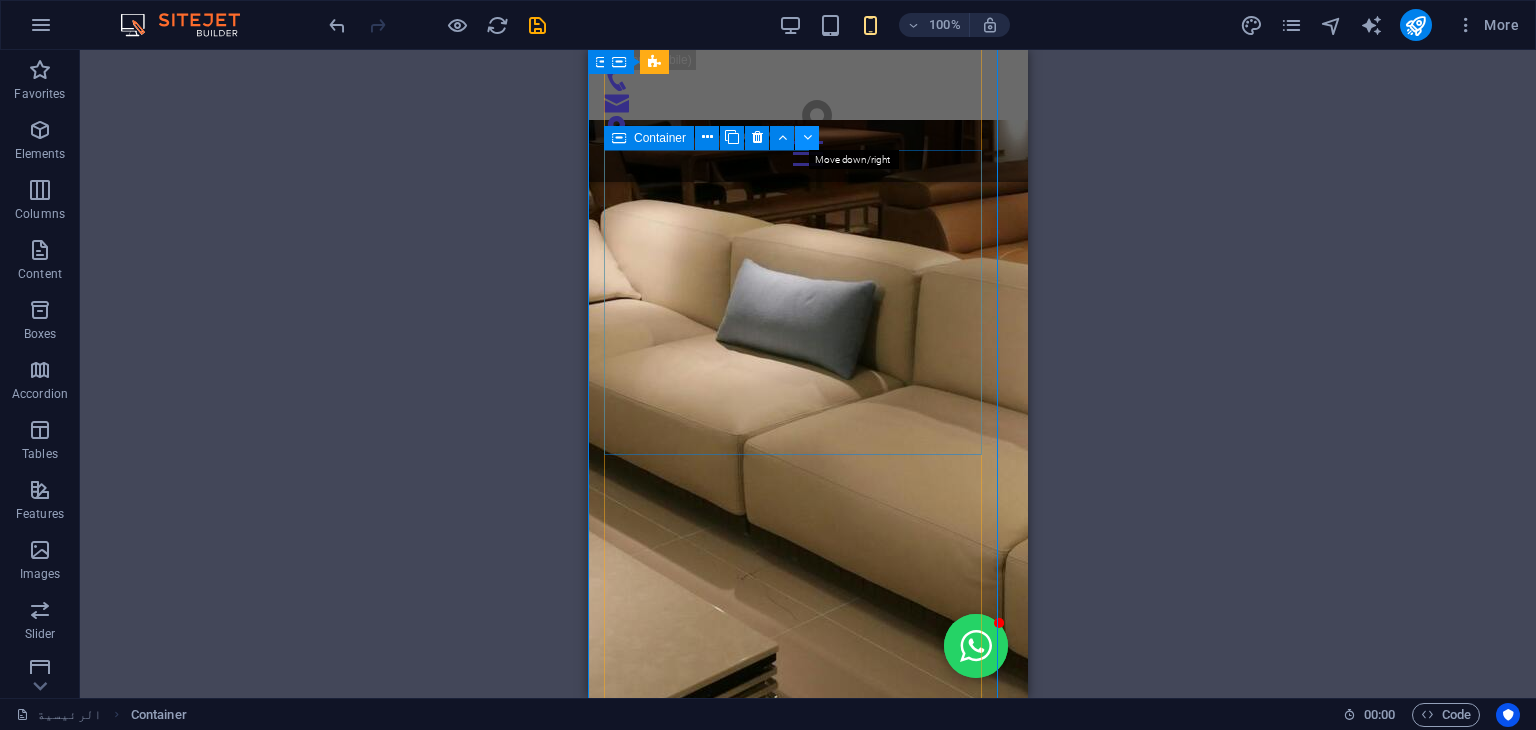 click at bounding box center (807, 137) 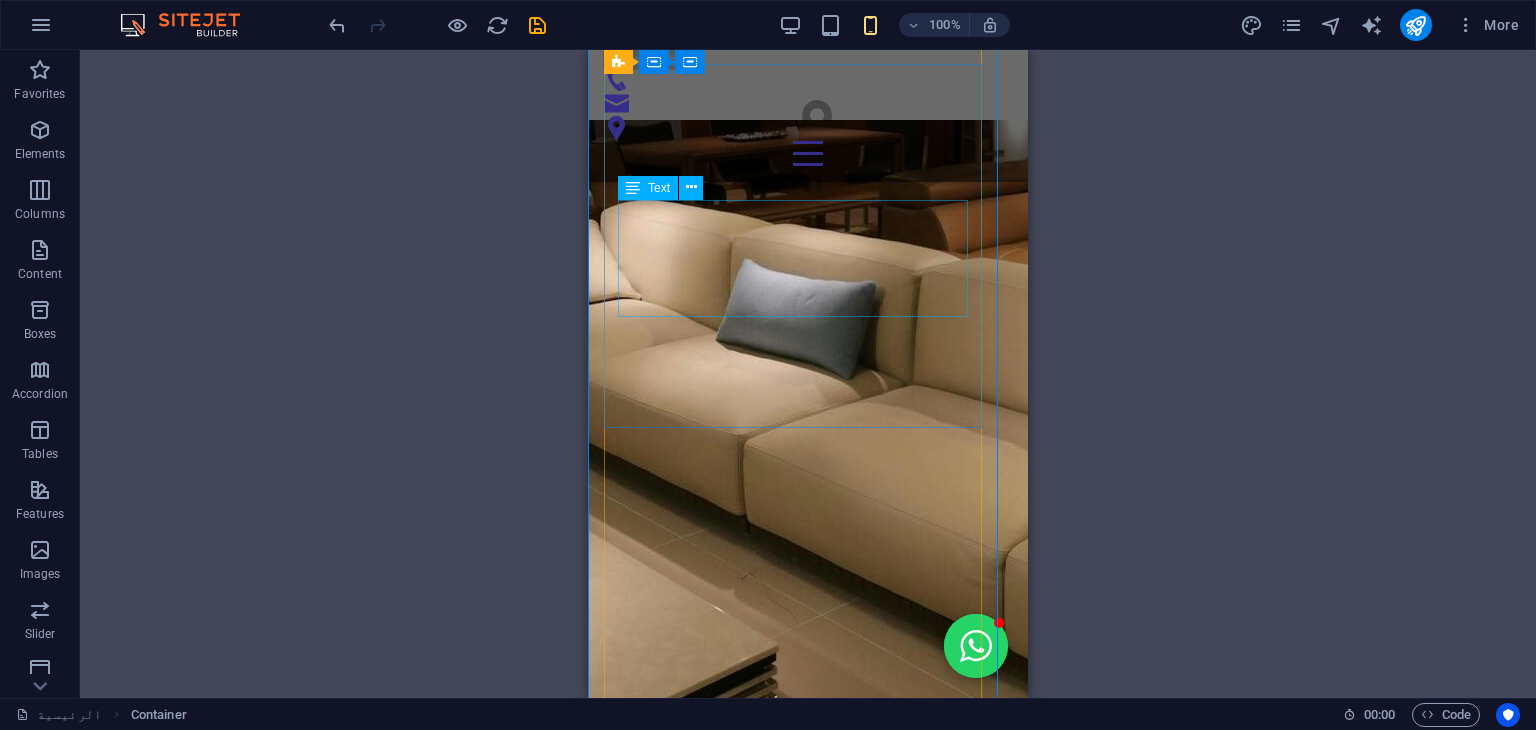 scroll, scrollTop: 1629, scrollLeft: 0, axis: vertical 